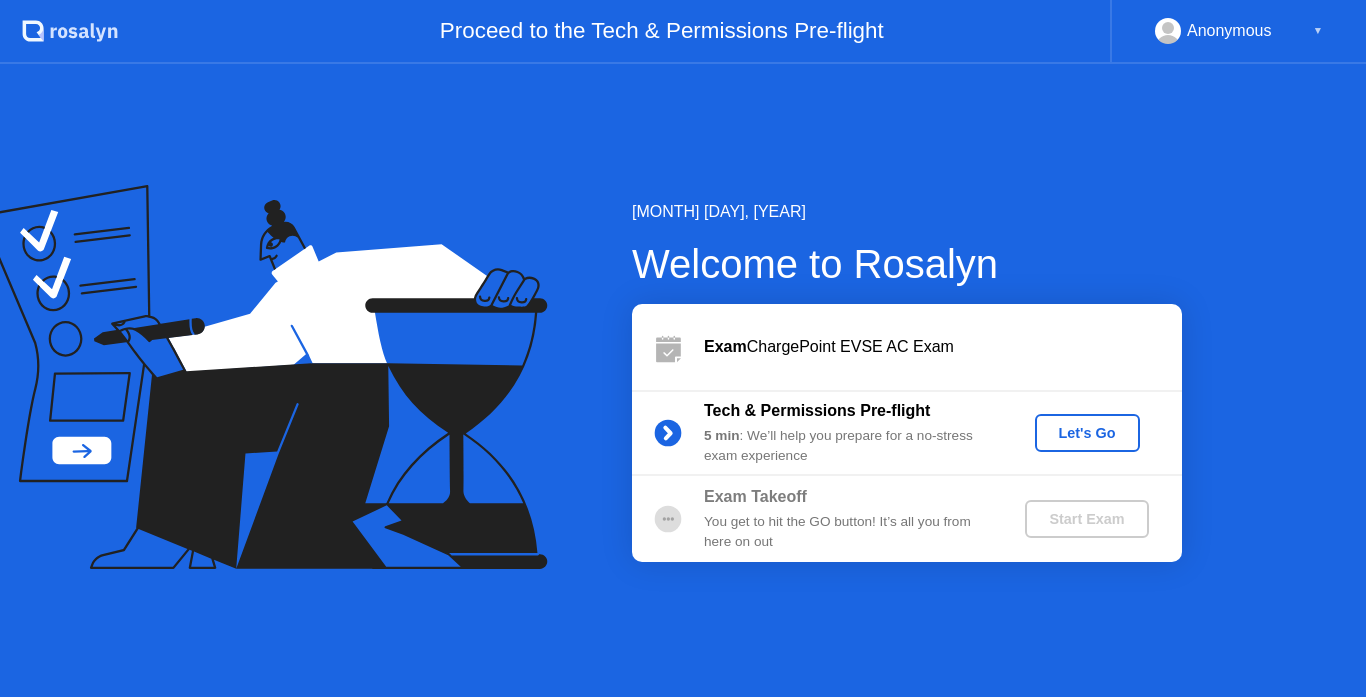 click on "Let's Go" 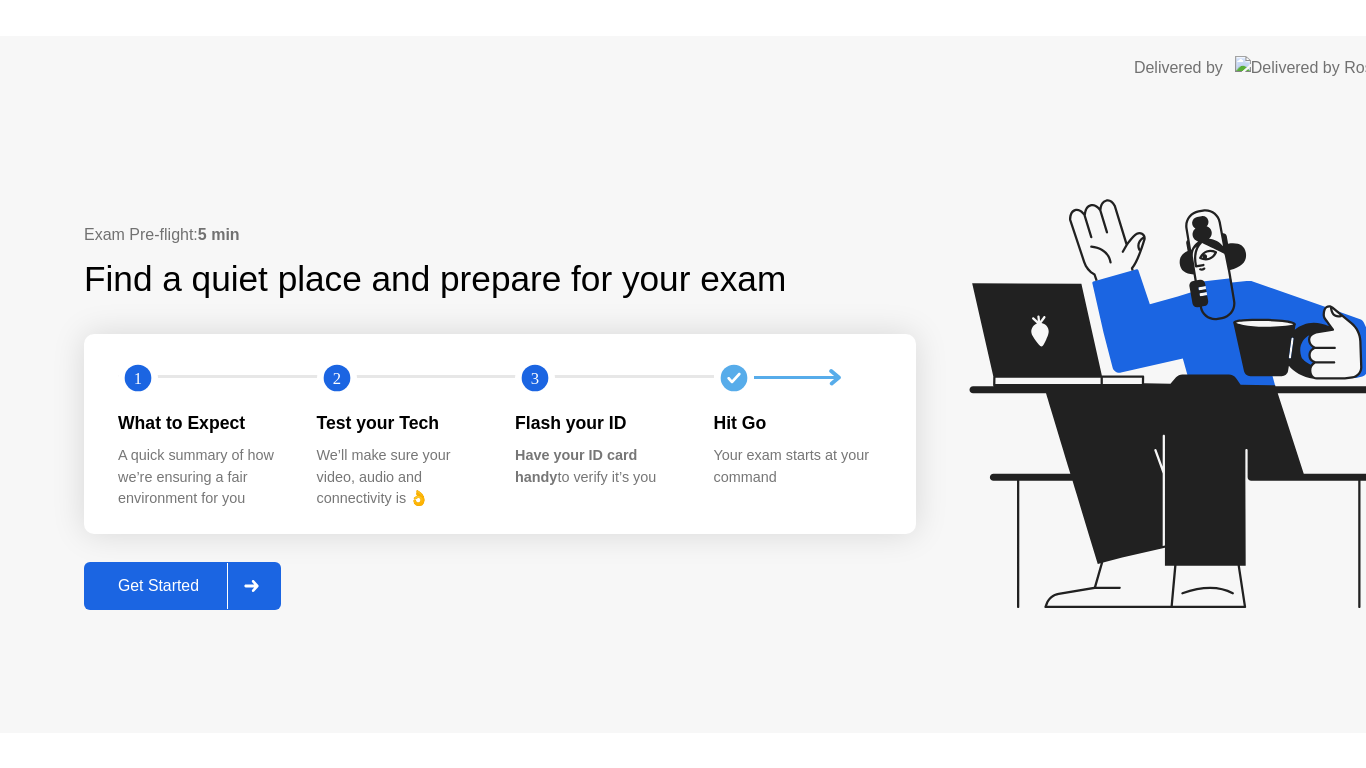 scroll, scrollTop: 0, scrollLeft: 0, axis: both 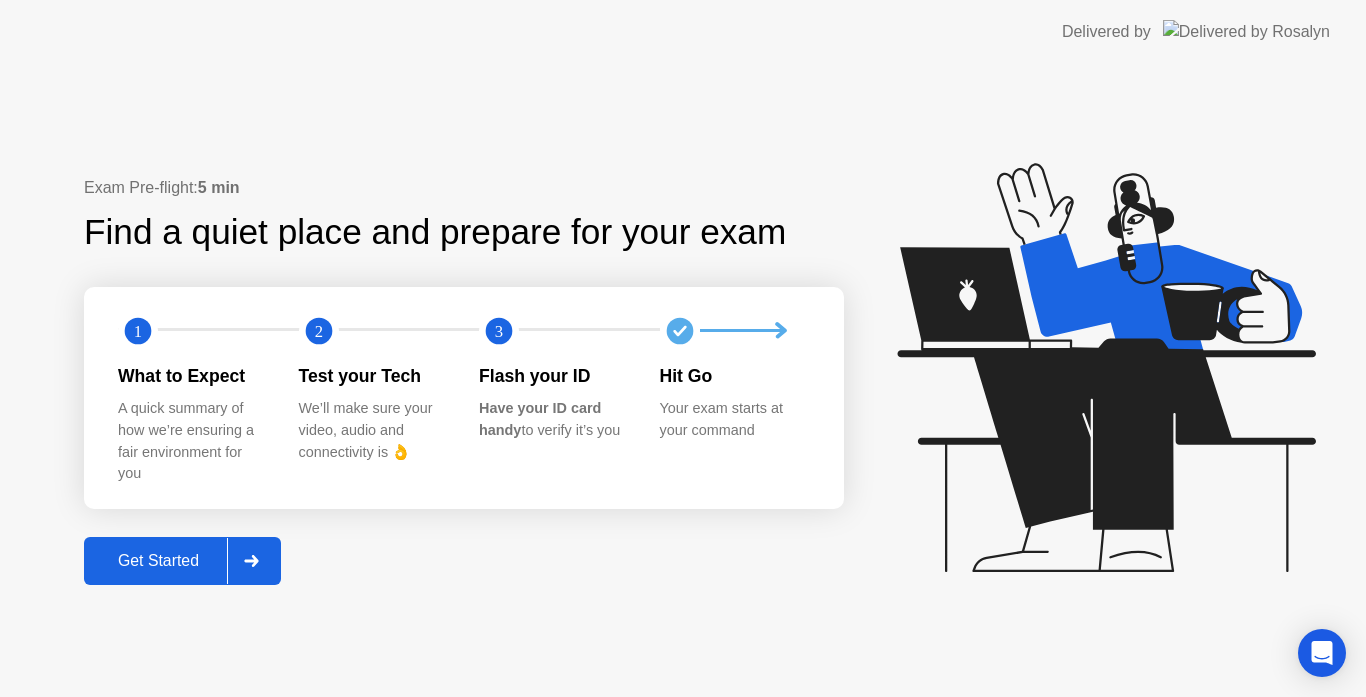click on "Get Started" 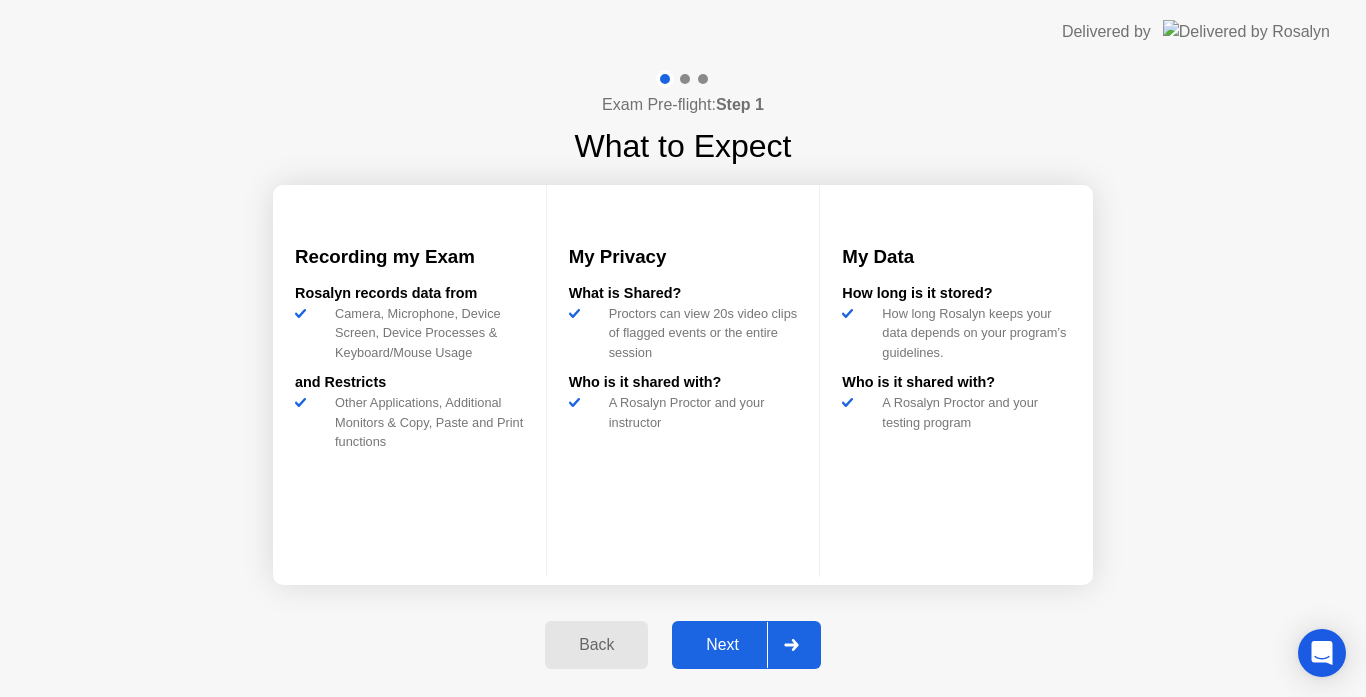 click on "Next" 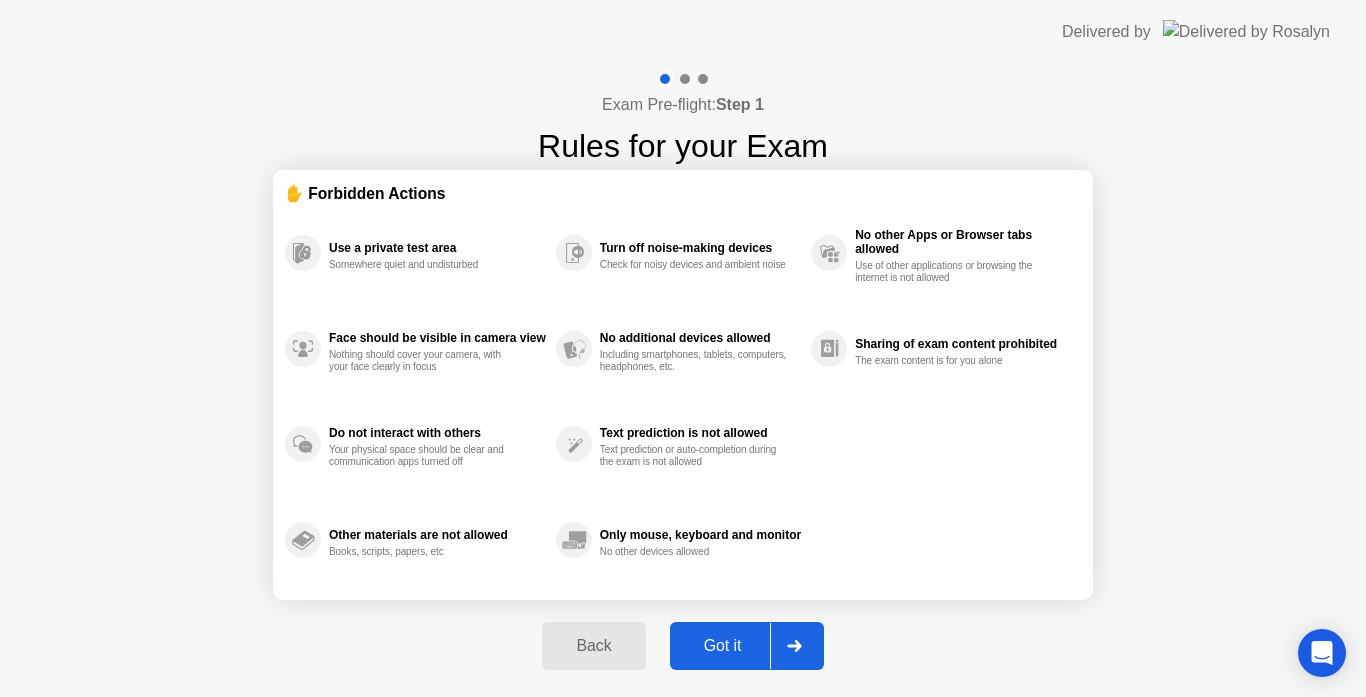 click on "Got it" 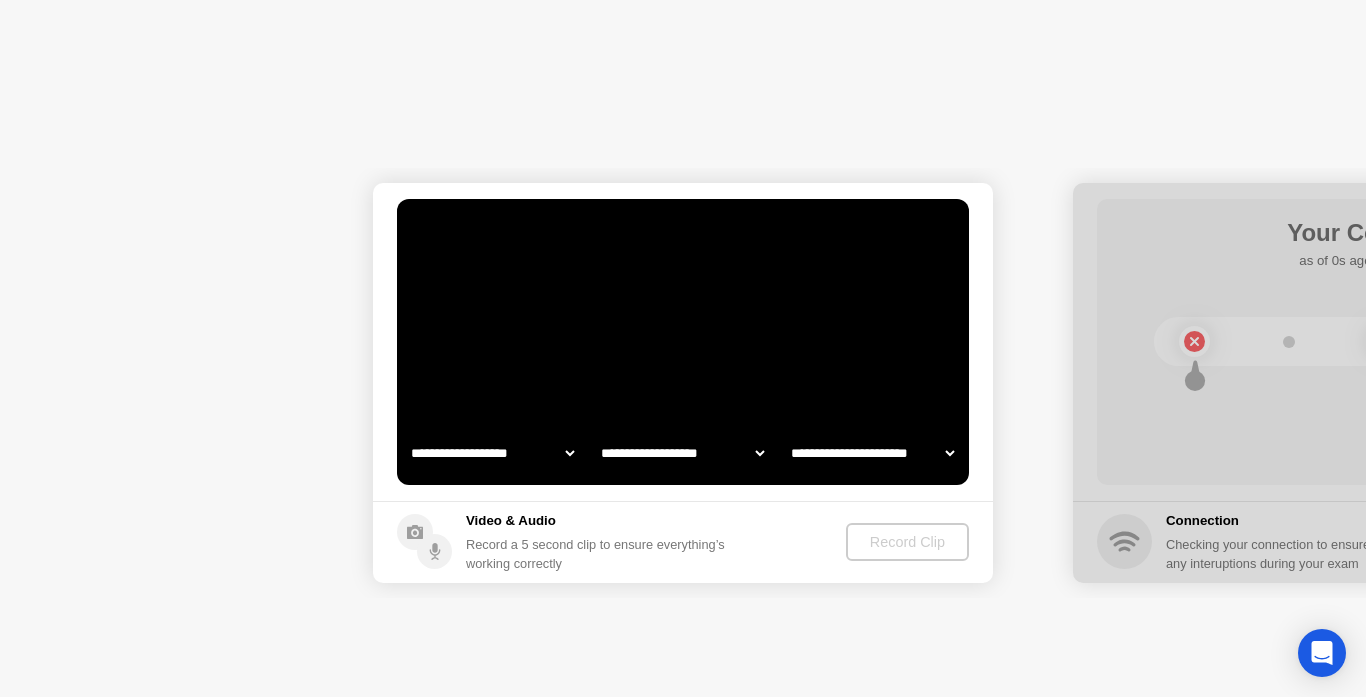 select on "**********" 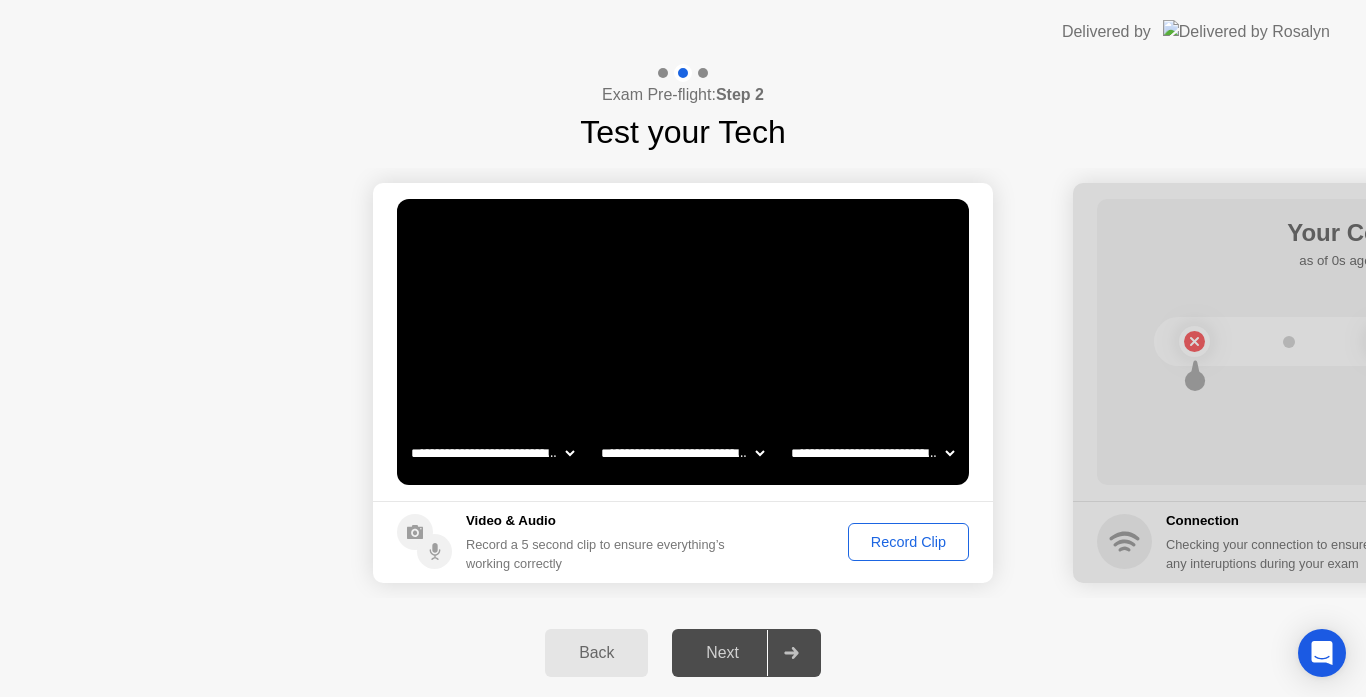 click on "Record Clip" 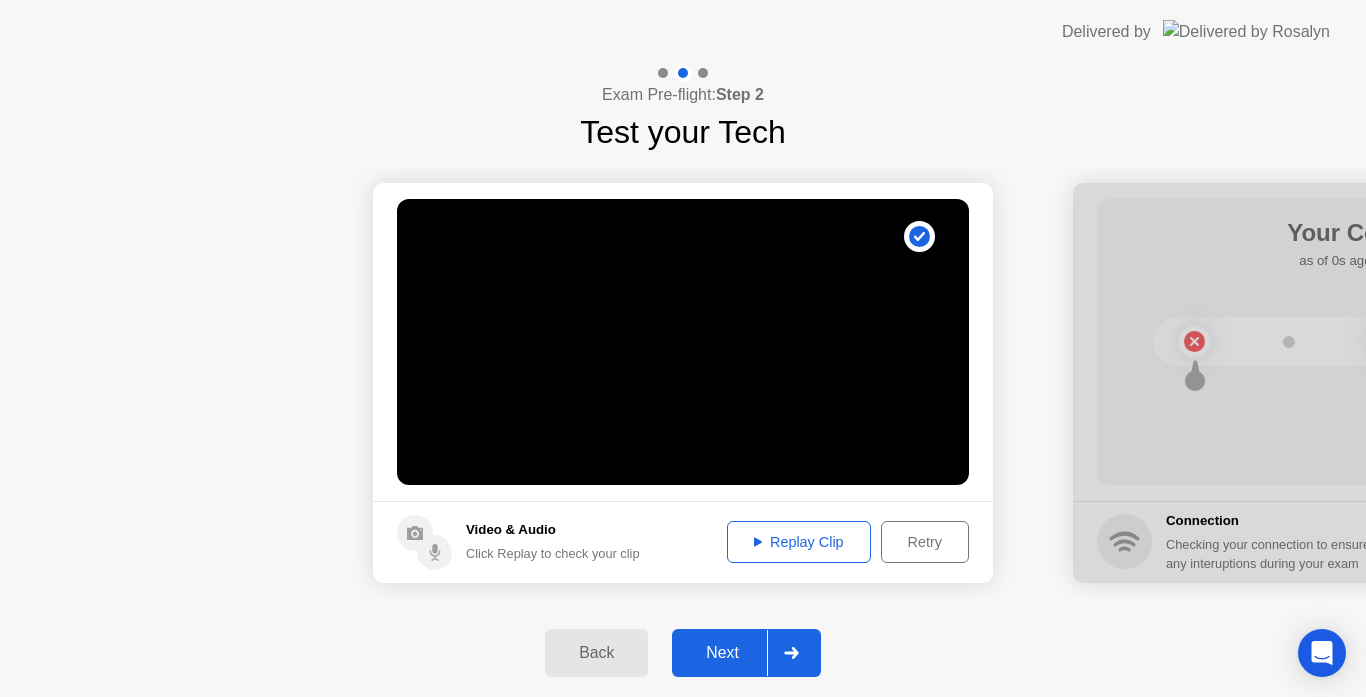 click on "Next" 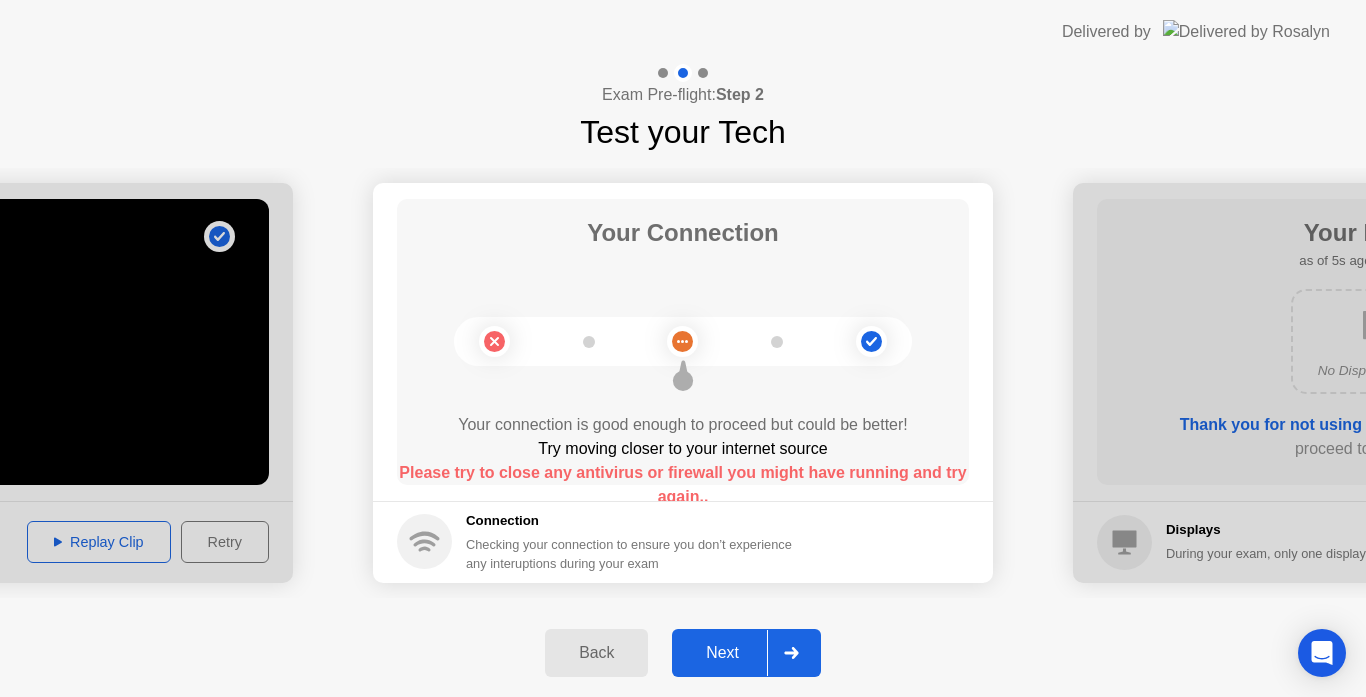 click on "Next" 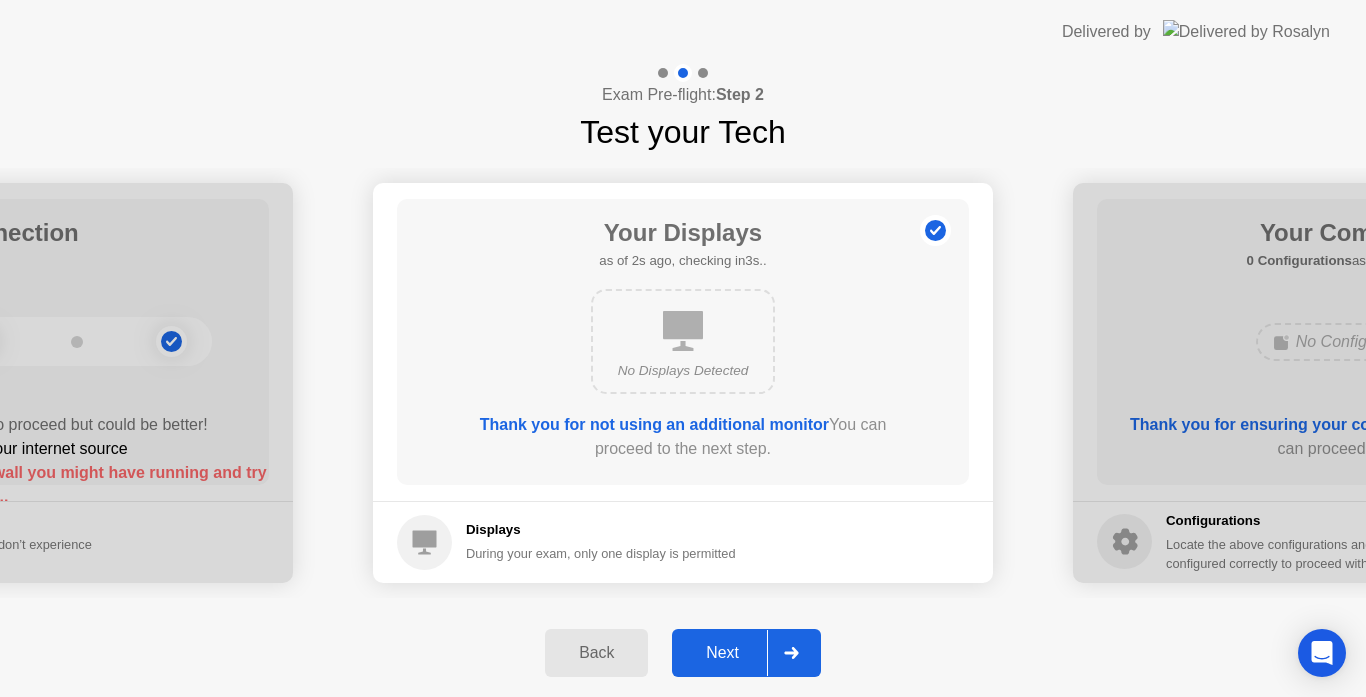 click on "Next" 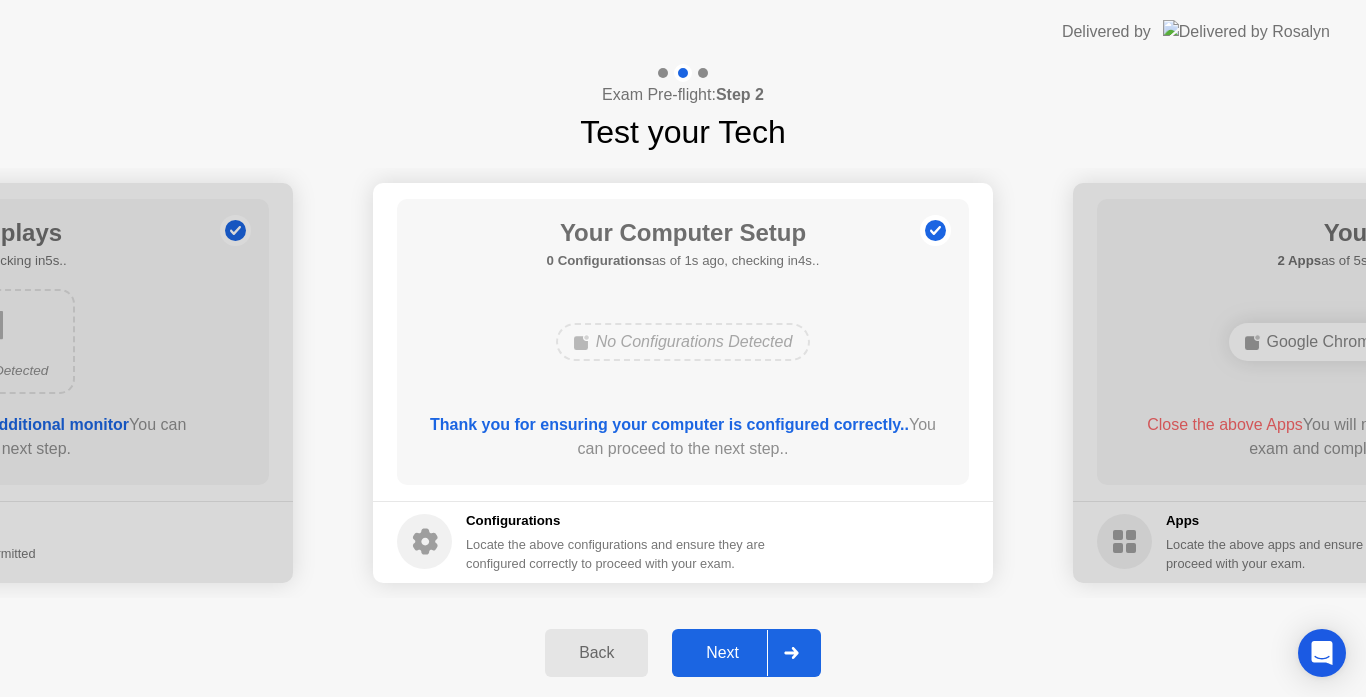 click on "Next" 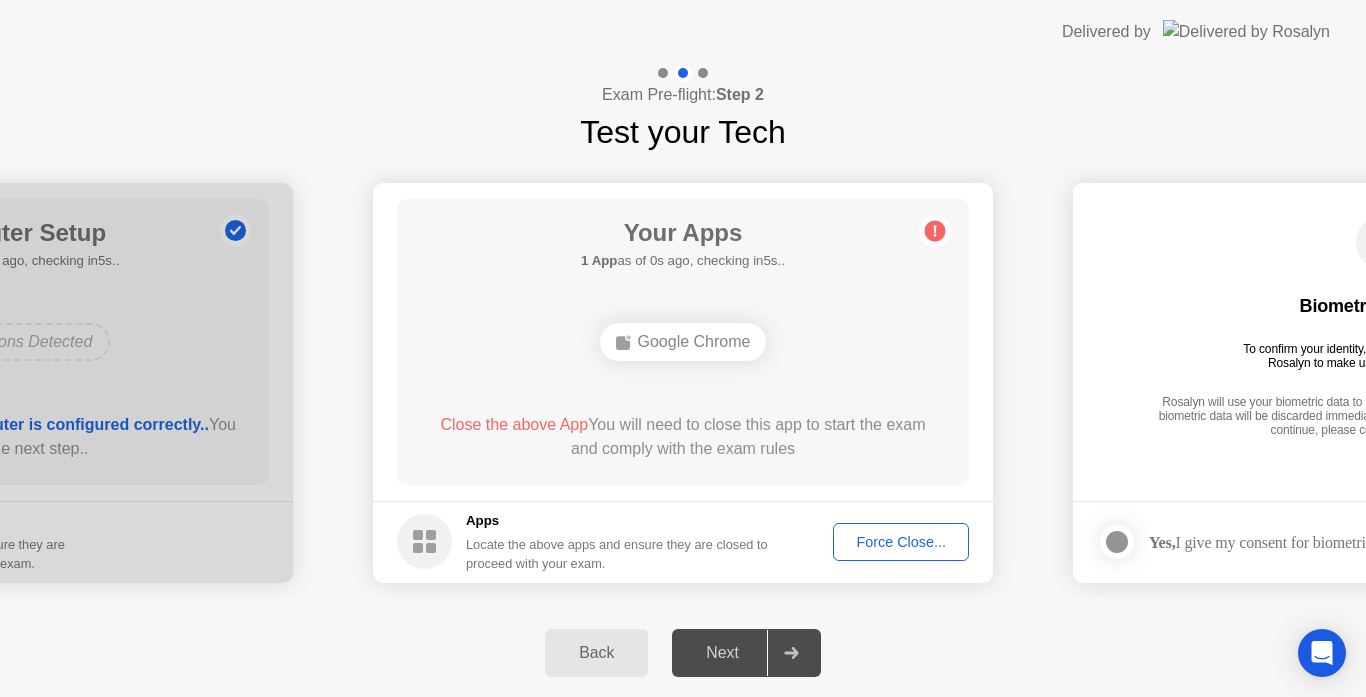 click on "Force Close..." 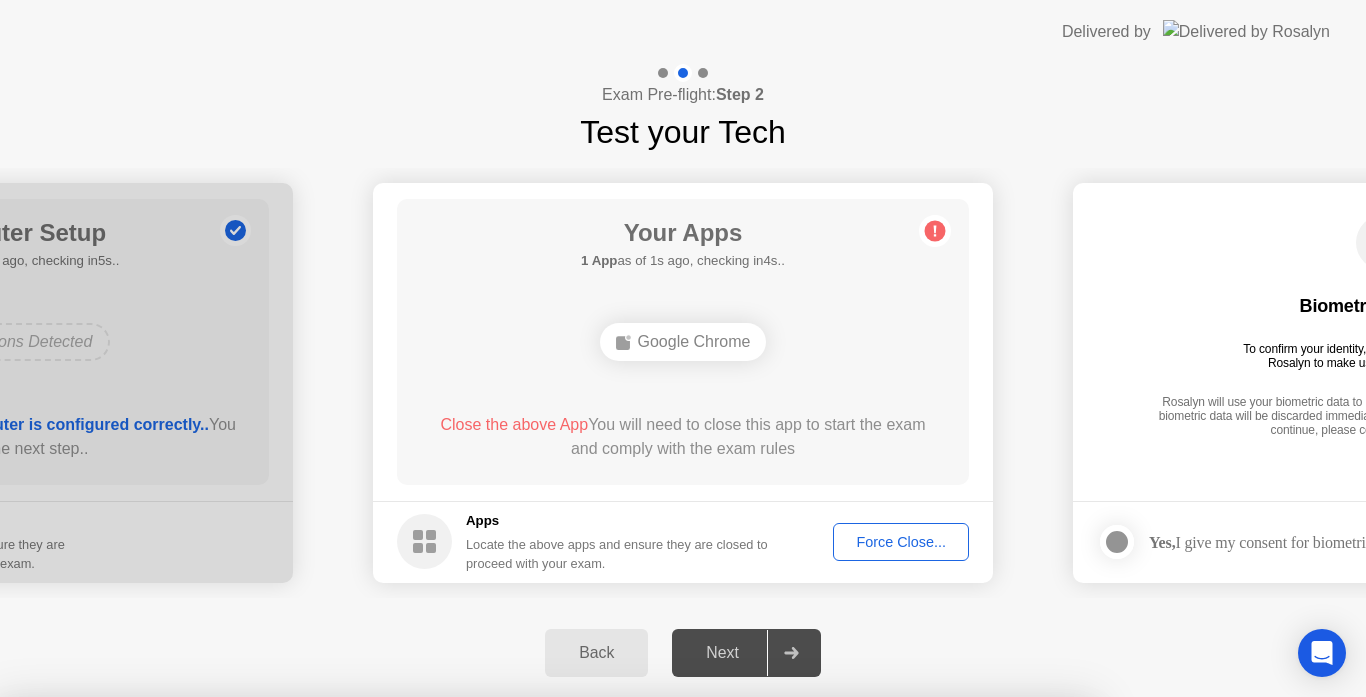 click on "Confirm" at bounding box center (613, 973) 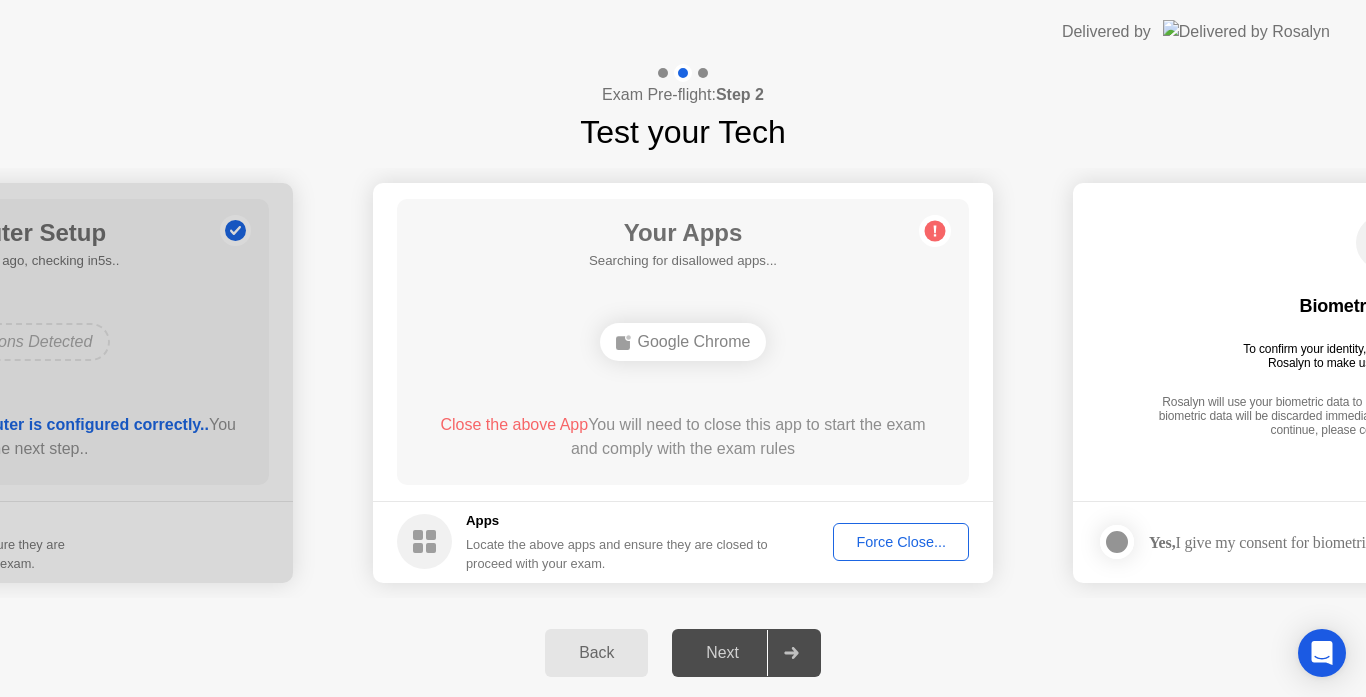 click on "Google Chrome" 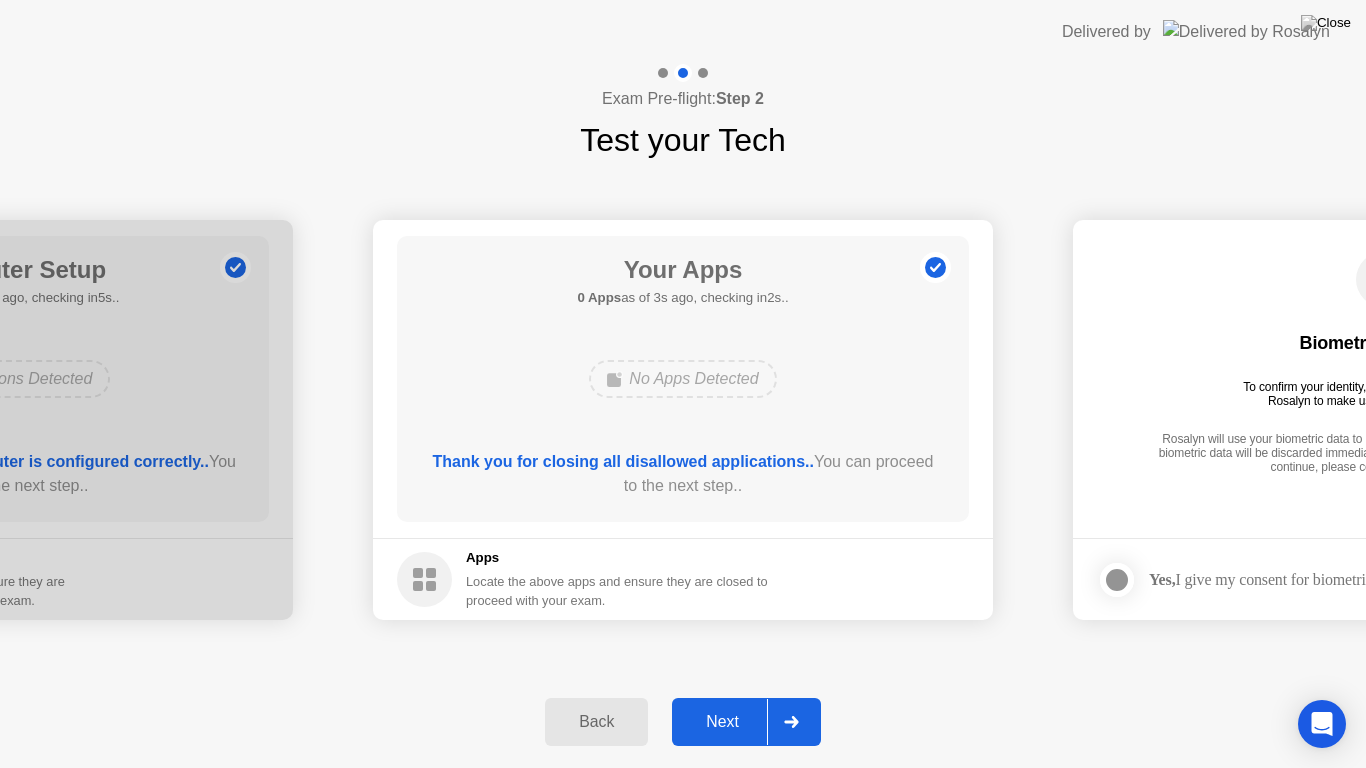 drag, startPoint x: 751, startPoint y: 735, endPoint x: 750, endPoint y: 721, distance: 14.035668 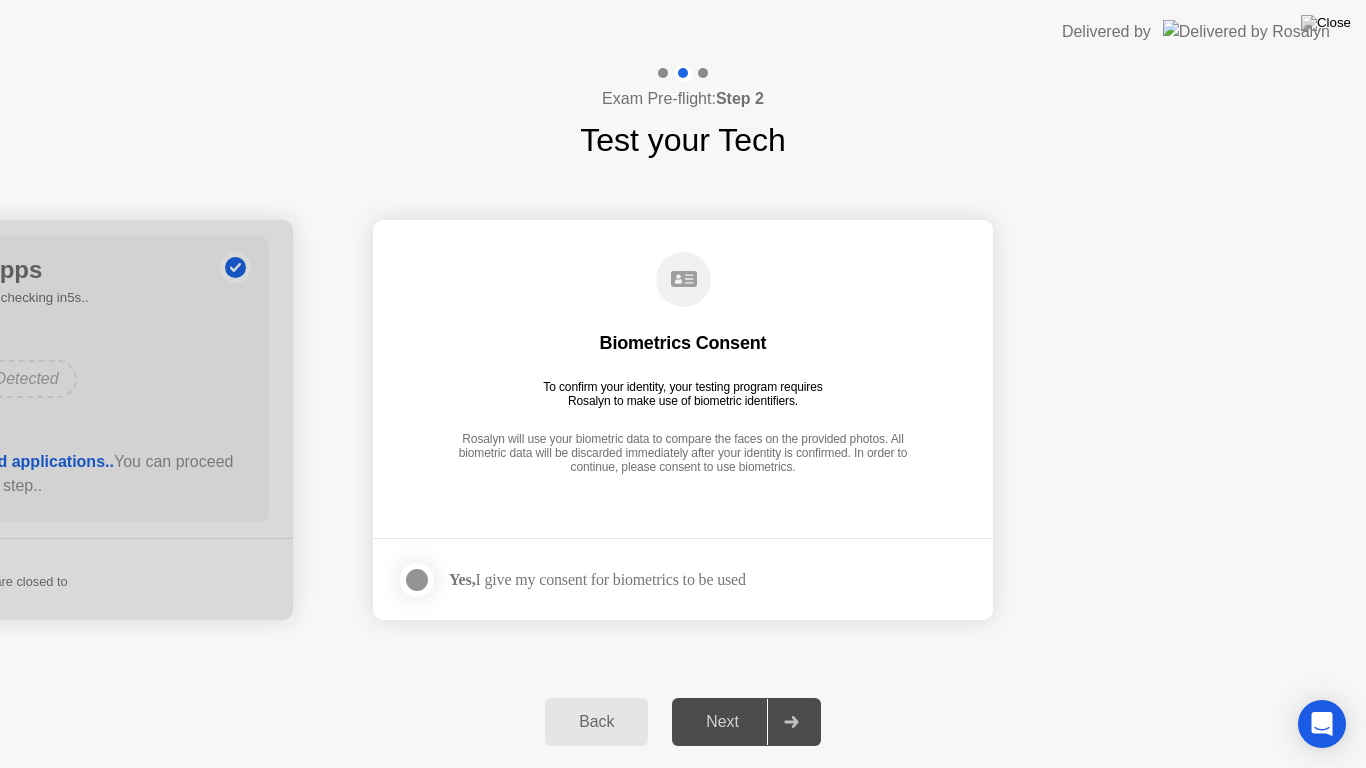 click on "Next" 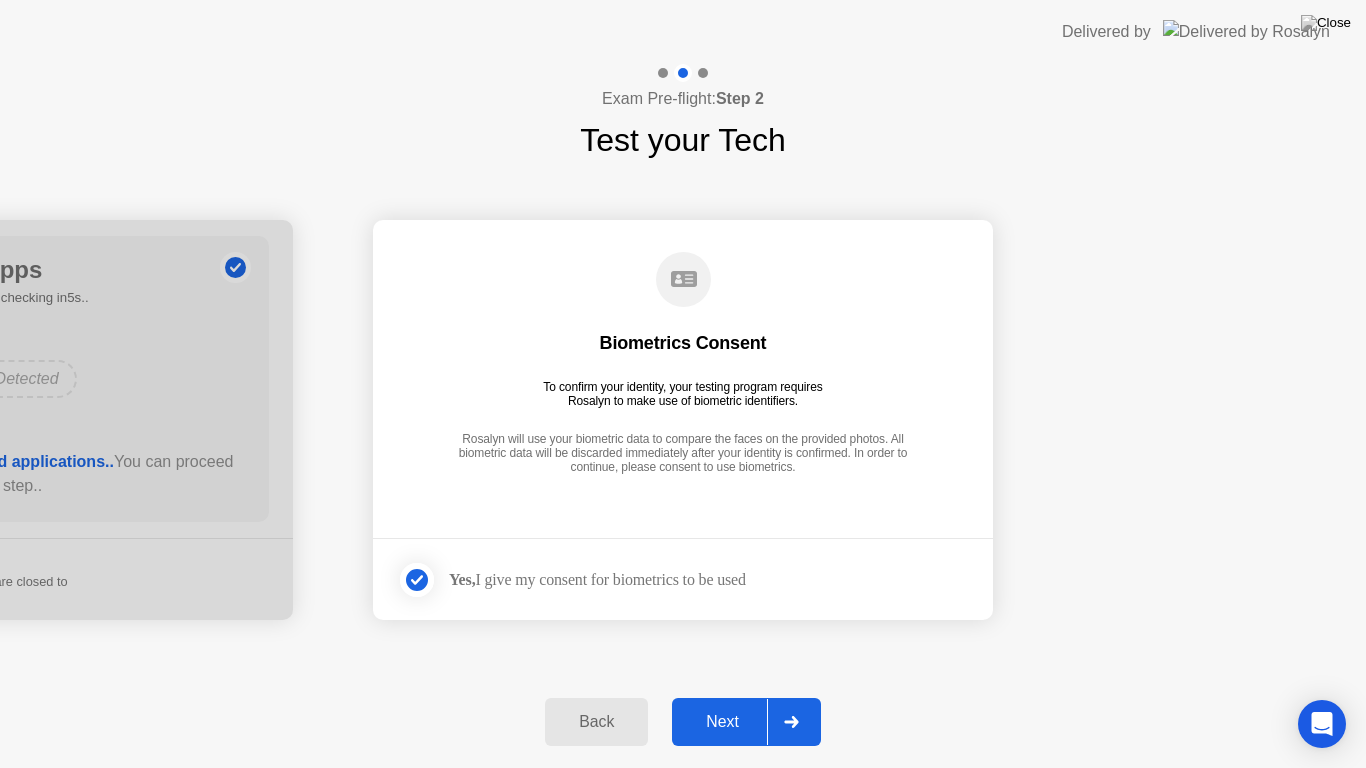 click on "Next" 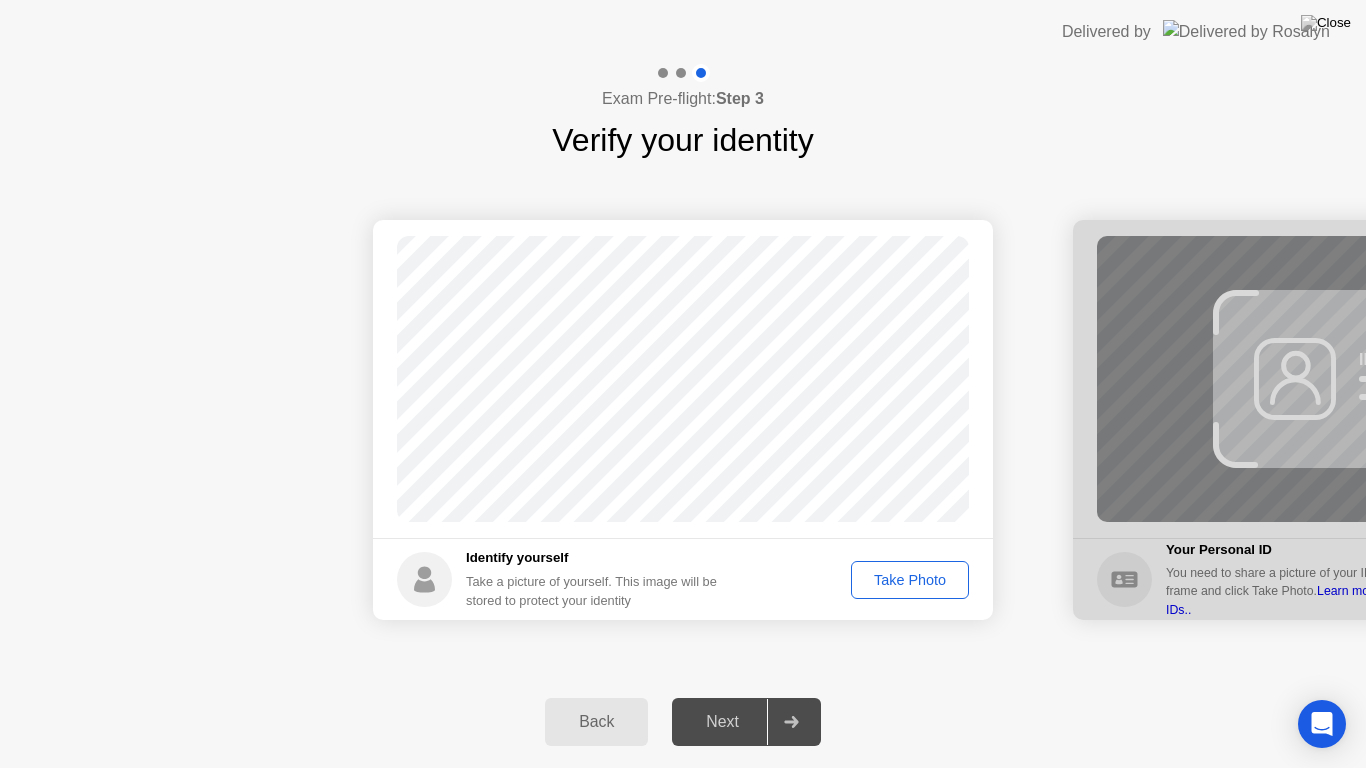 click on "Identify yourself Take a picture of yourself. This image will be stored to protect your identity Take Photo" 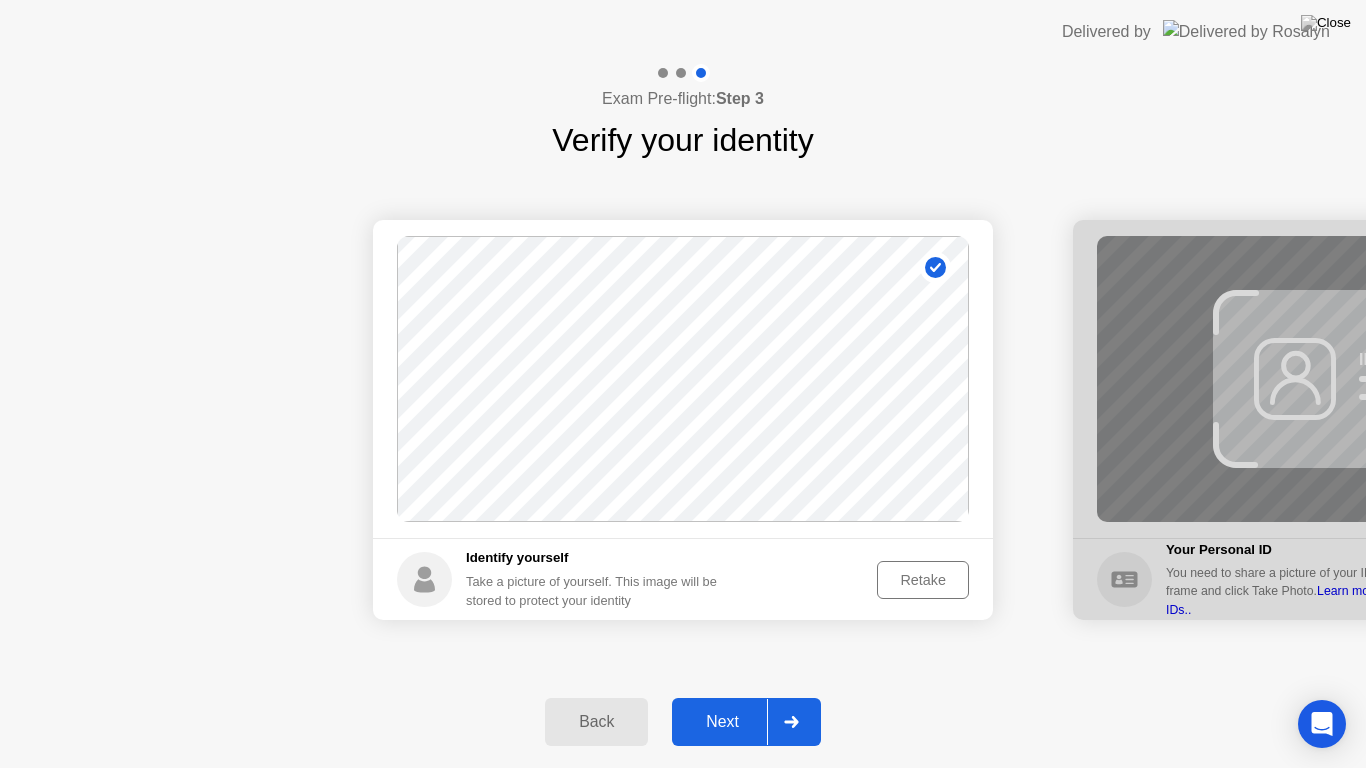 click on "Next" 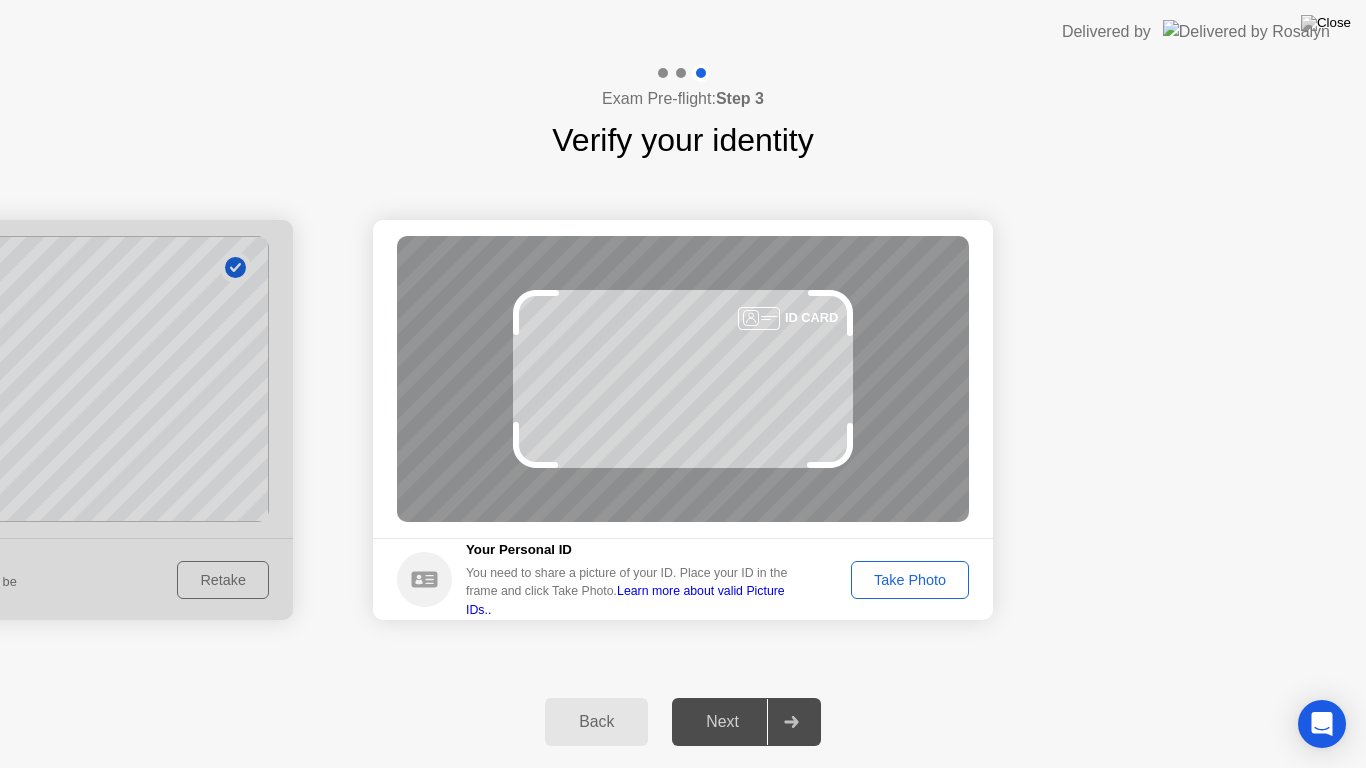 click on "Take Photo" 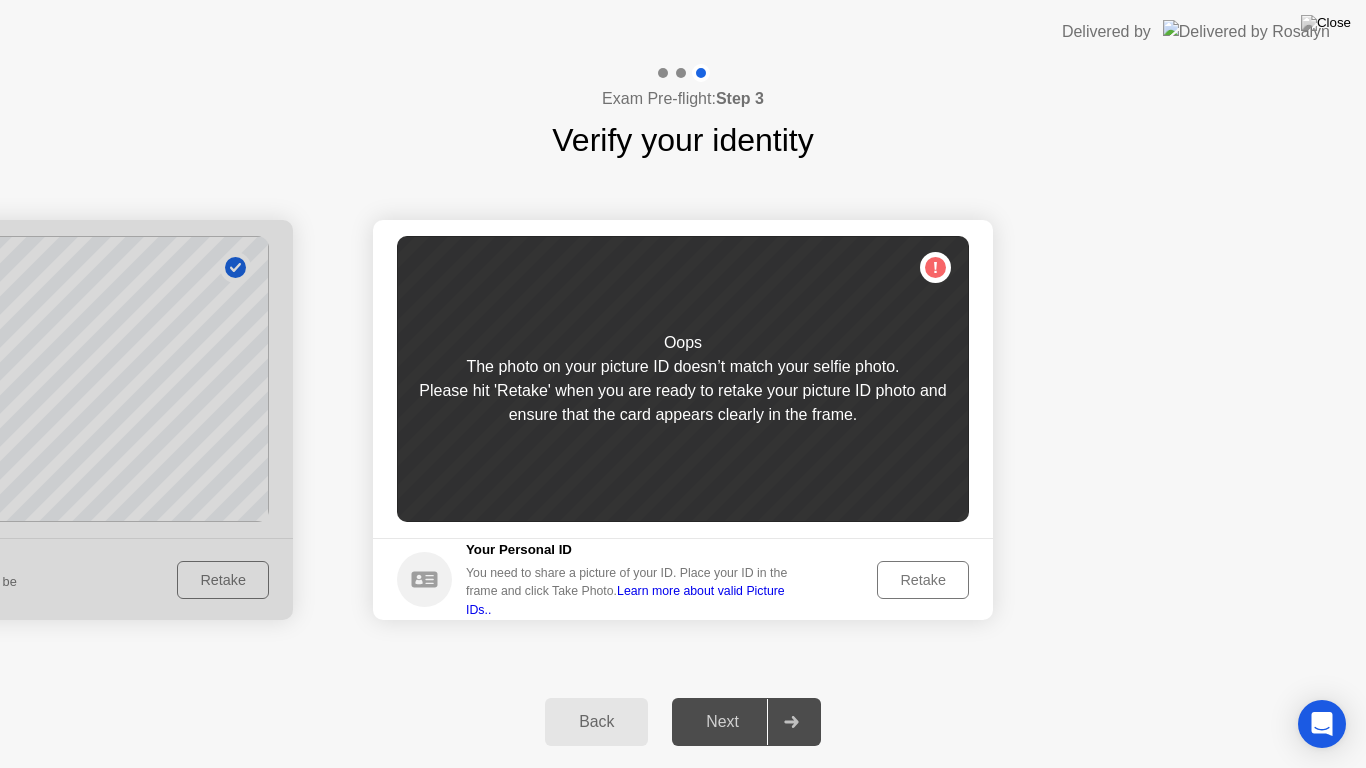 click 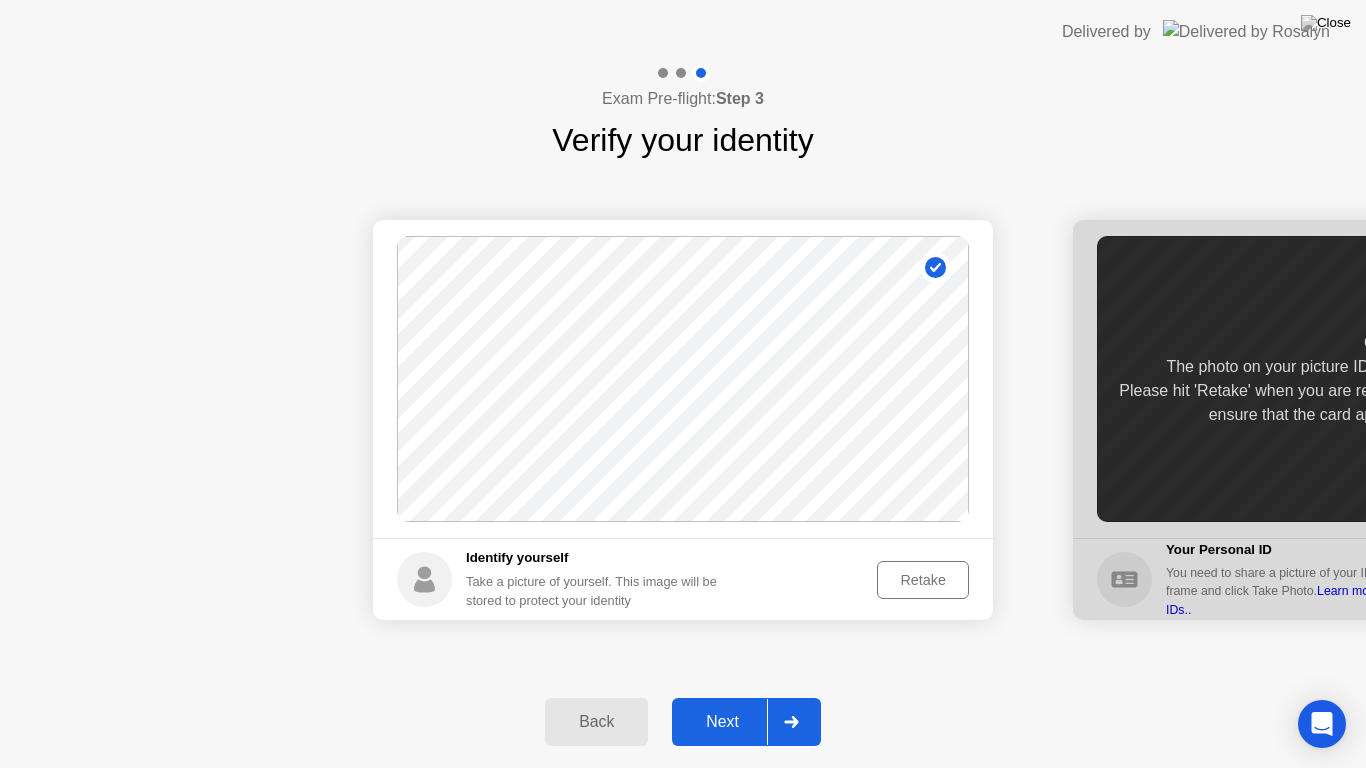 click on "Retake" 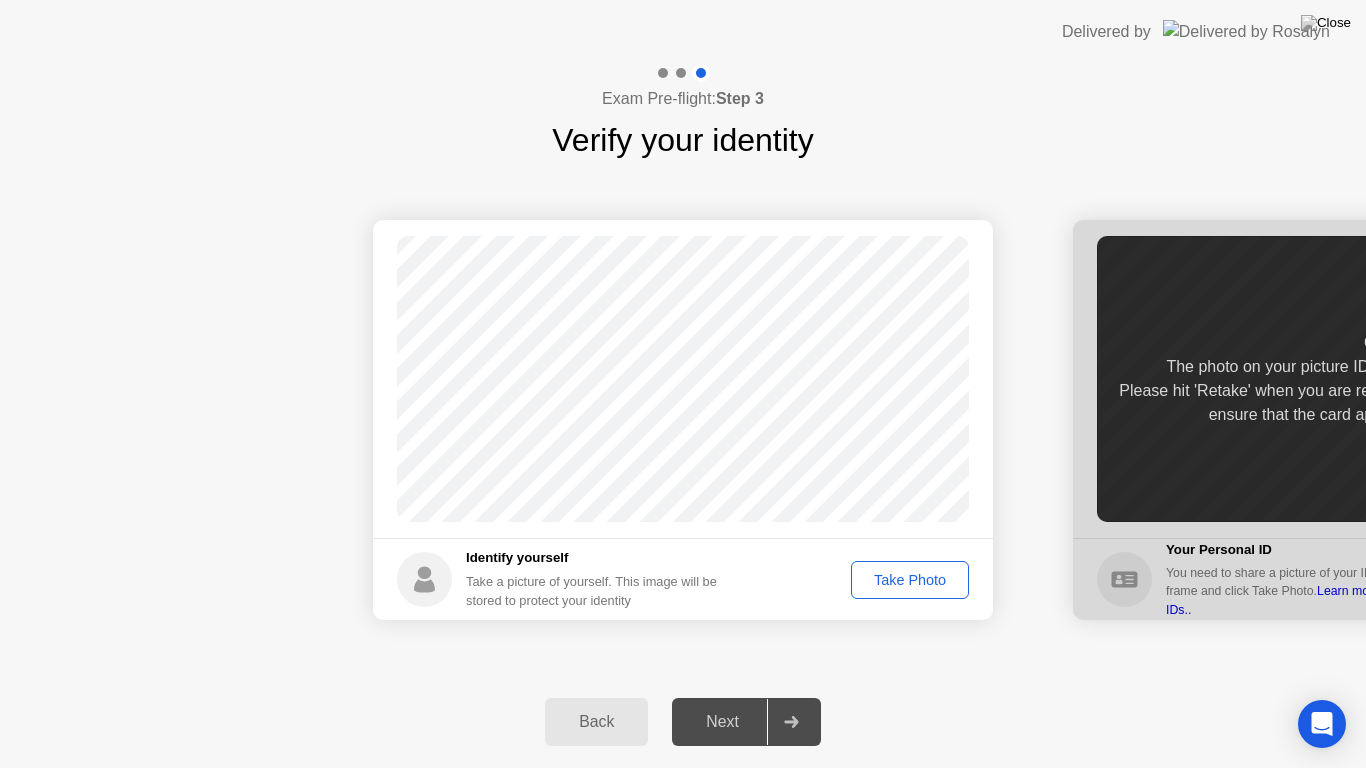 click on "Take Photo" 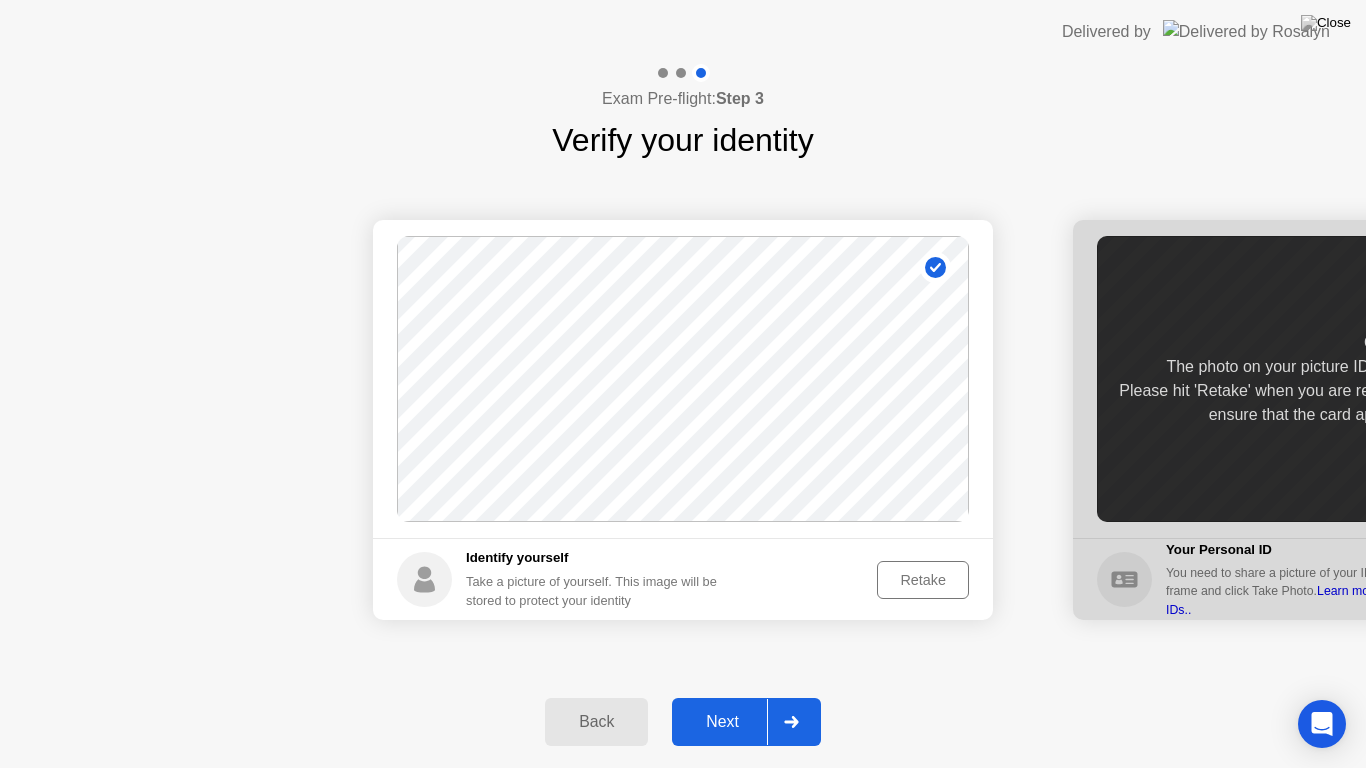 click 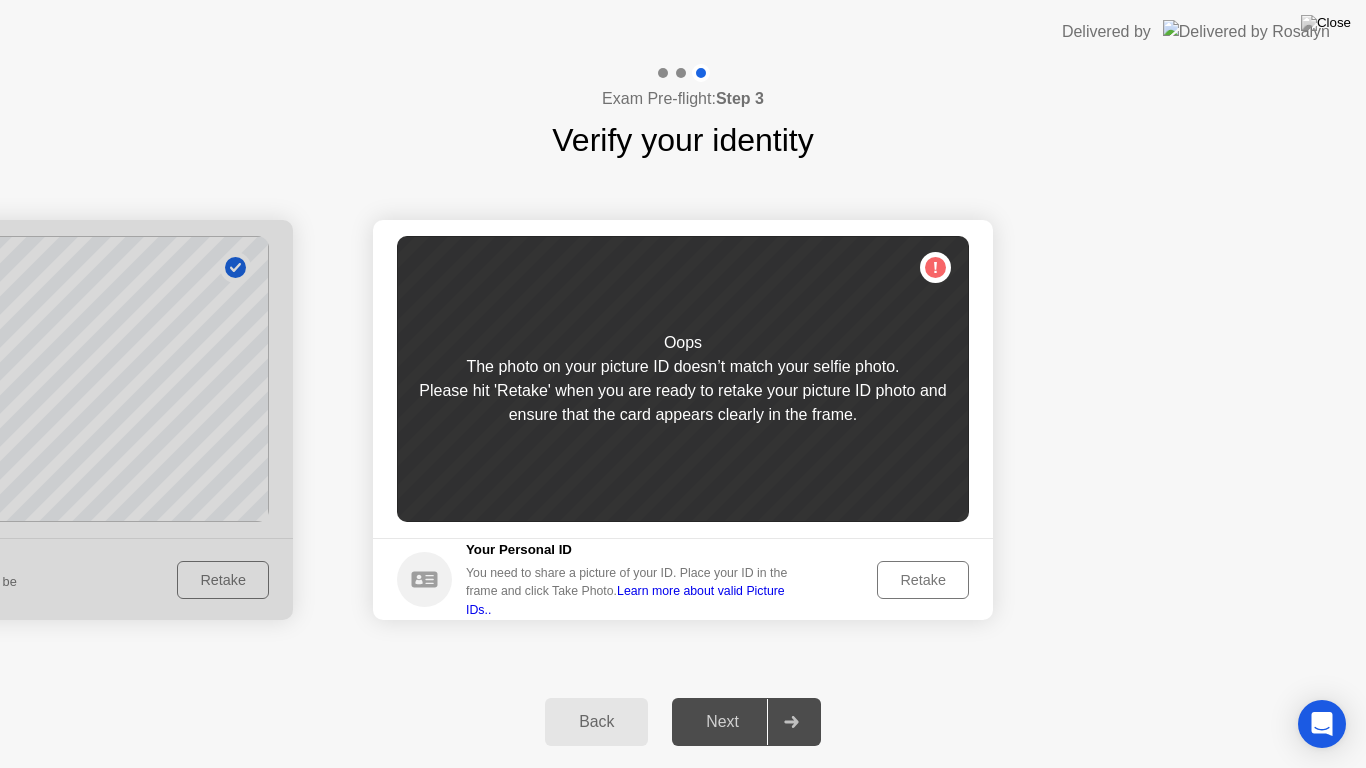 click on "Your Personal ID You need to share a picture of your ID. Place your ID in the frame and click Take Photo.  Learn more about valid Picture IDs.. Retake" 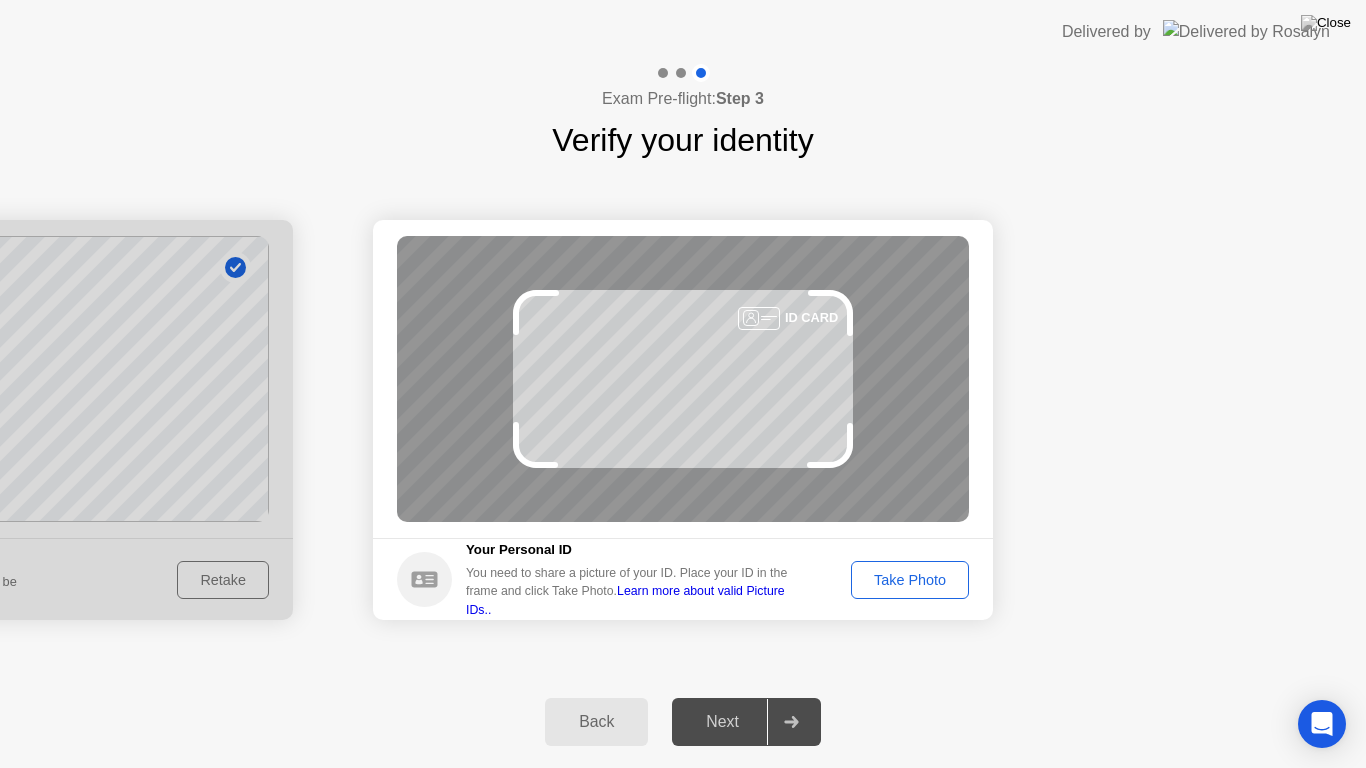 click on "Your Personal ID You need to share a picture of your ID. Place your ID in the frame and click Take Photo.  Learn more about valid Picture IDs.. Take Photo" 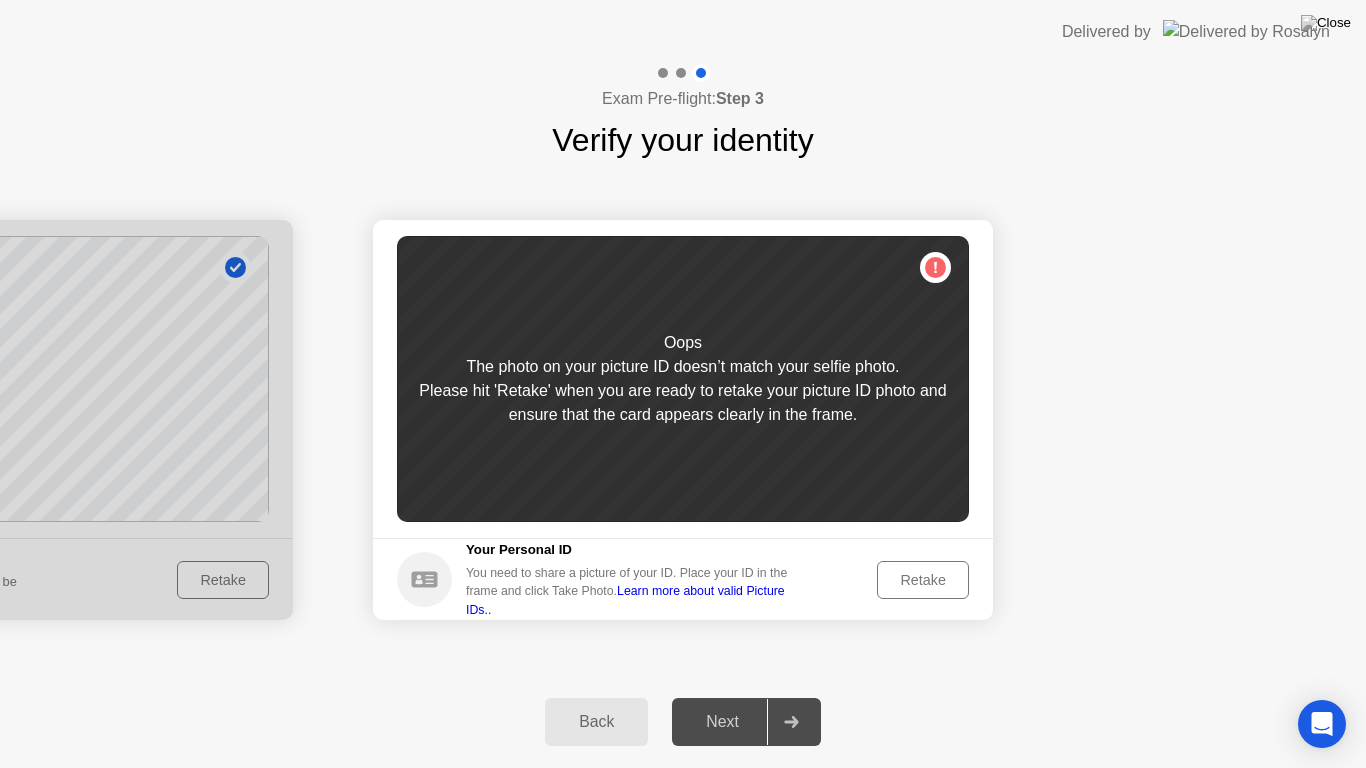 drag, startPoint x: 770, startPoint y: 742, endPoint x: 766, endPoint y: 725, distance: 17.464249 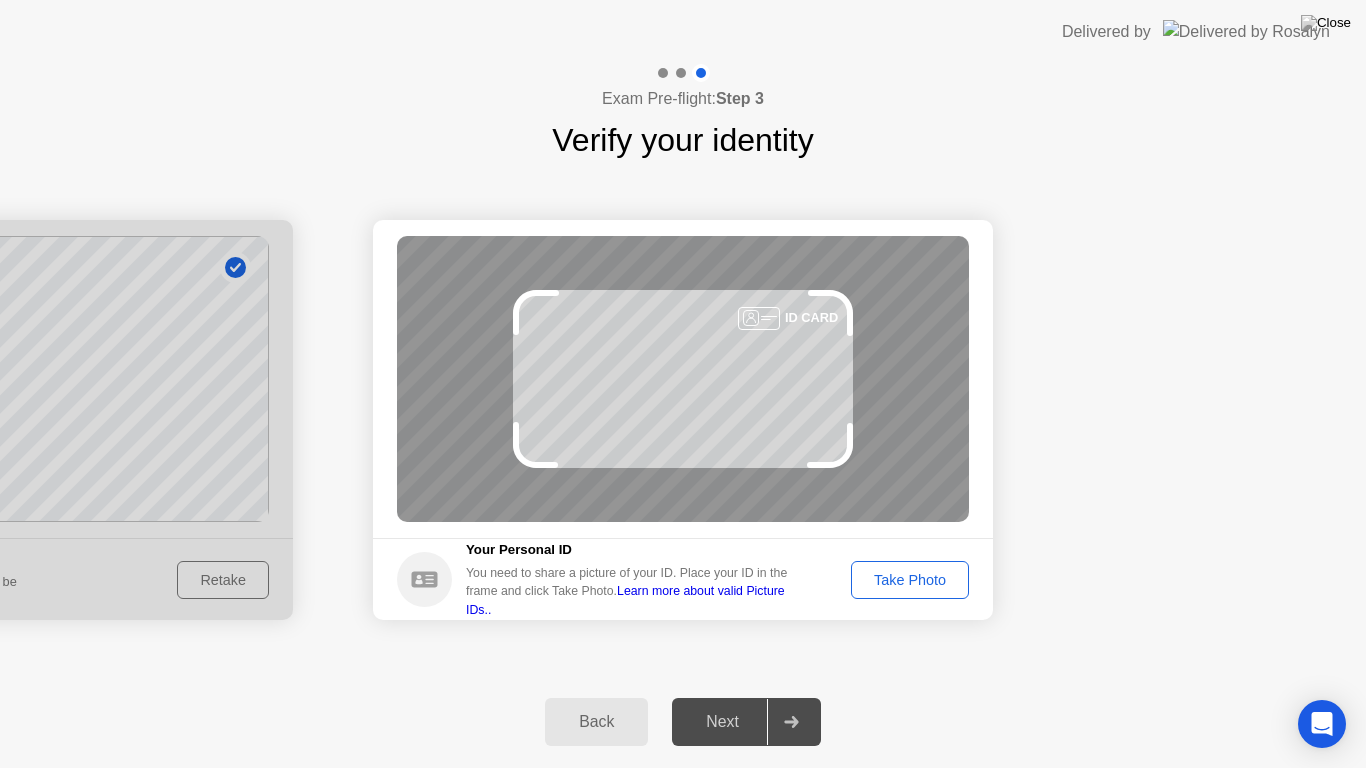 click on "Take Photo" 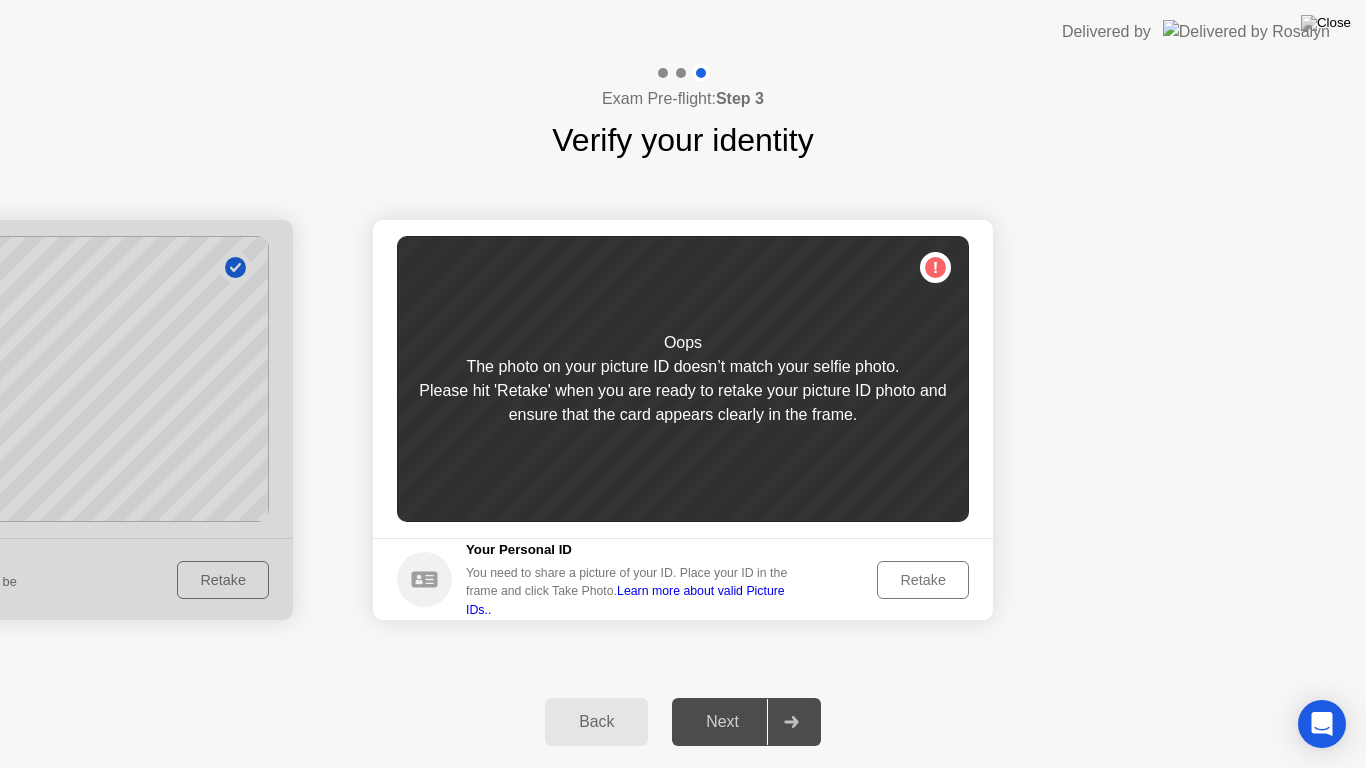 click on "Retake" 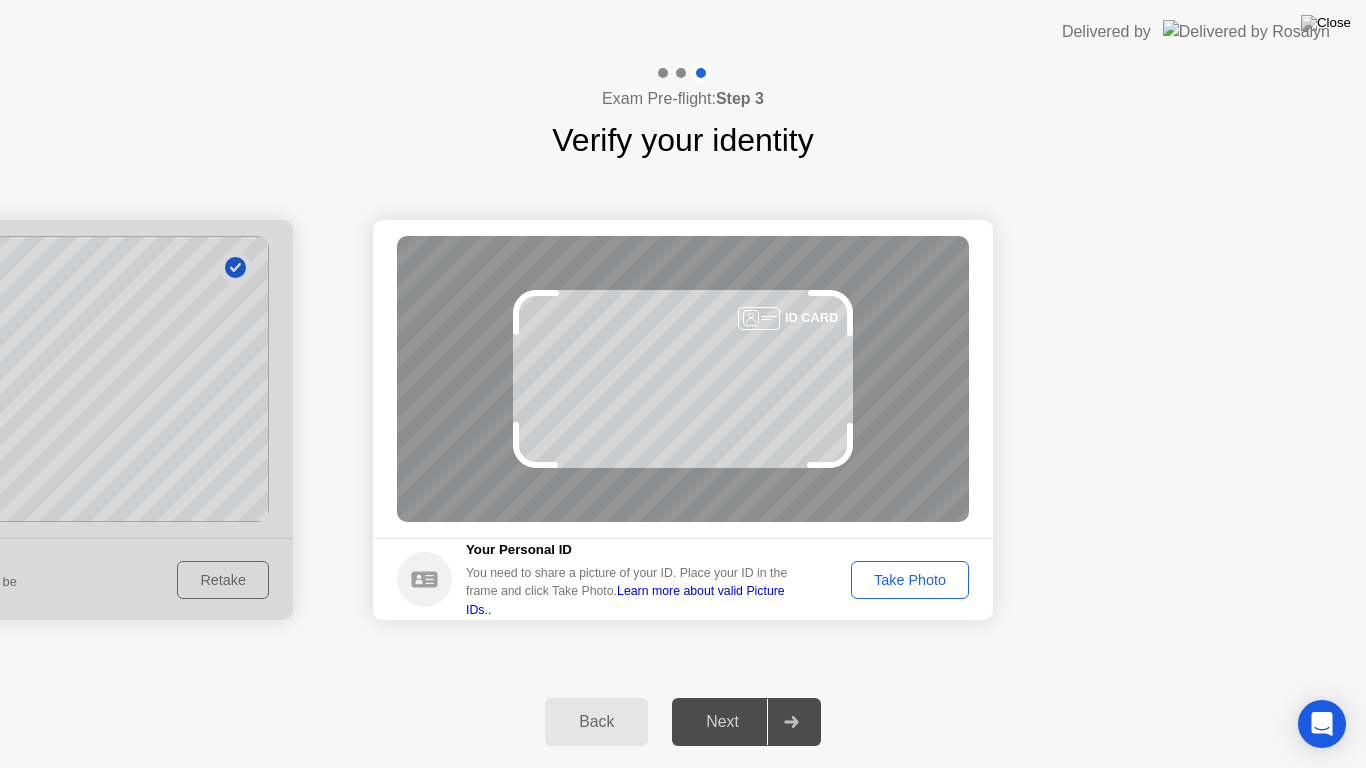 click on "Learn more about valid Picture IDs.." 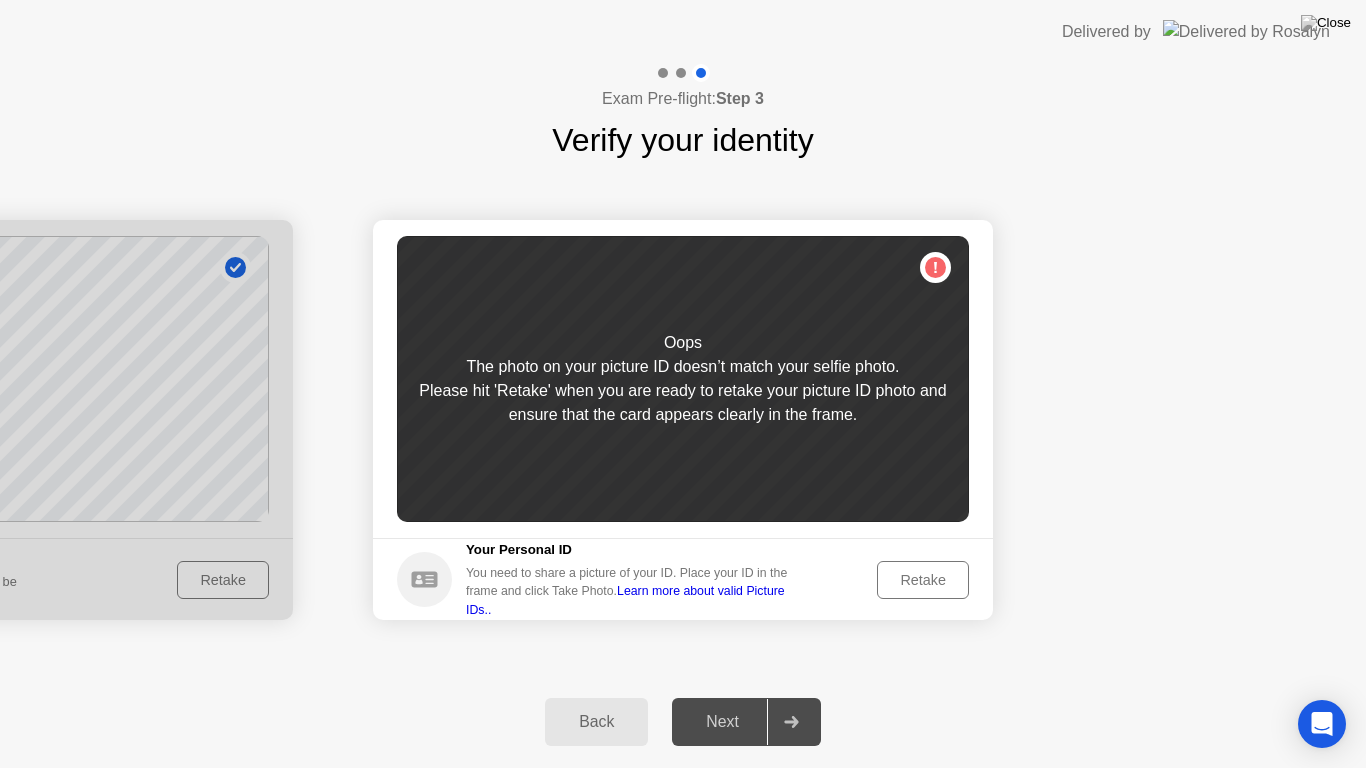 click on "Oops The photo on your picture ID doesn’t match your selfie photo. Please hit 'Retake' when you are ready to retake your picture ID photo and ensure that the card appears clearly in the frame." 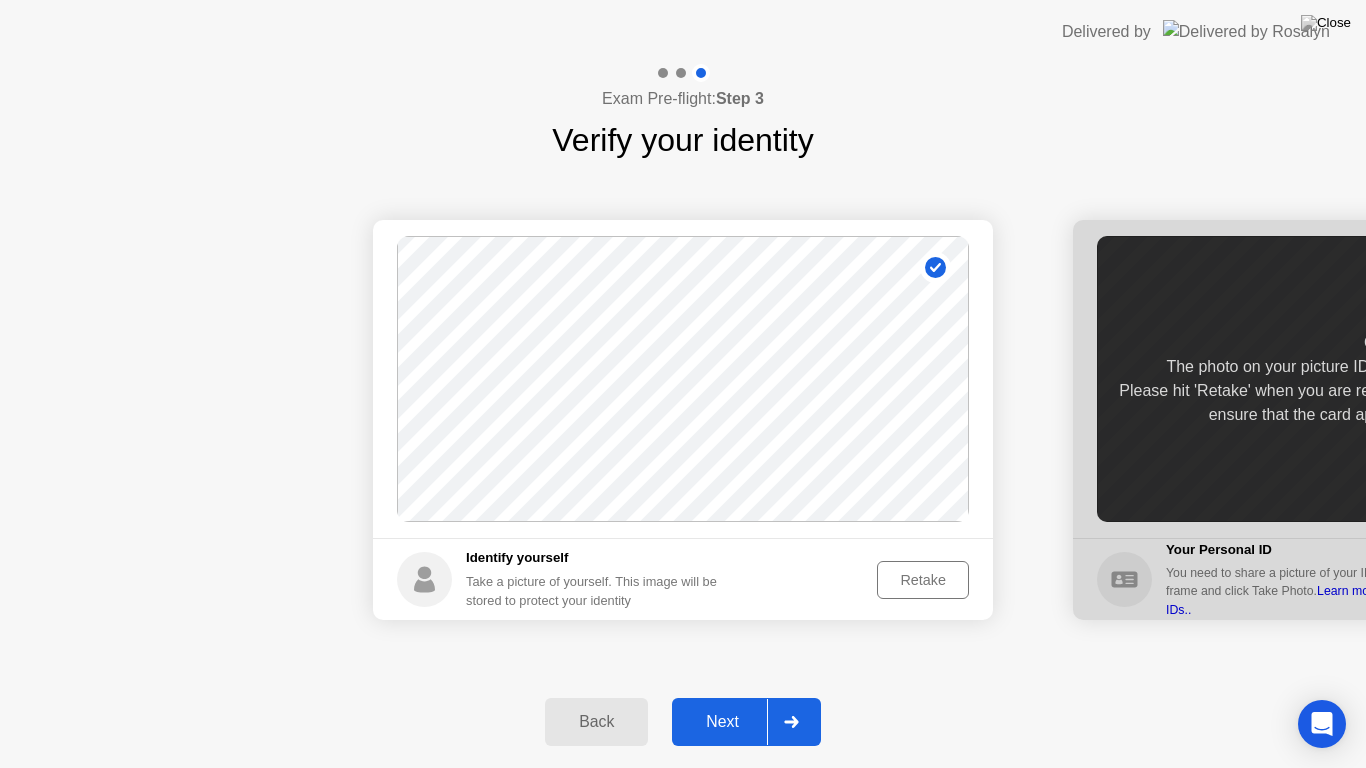 click on "Retake" 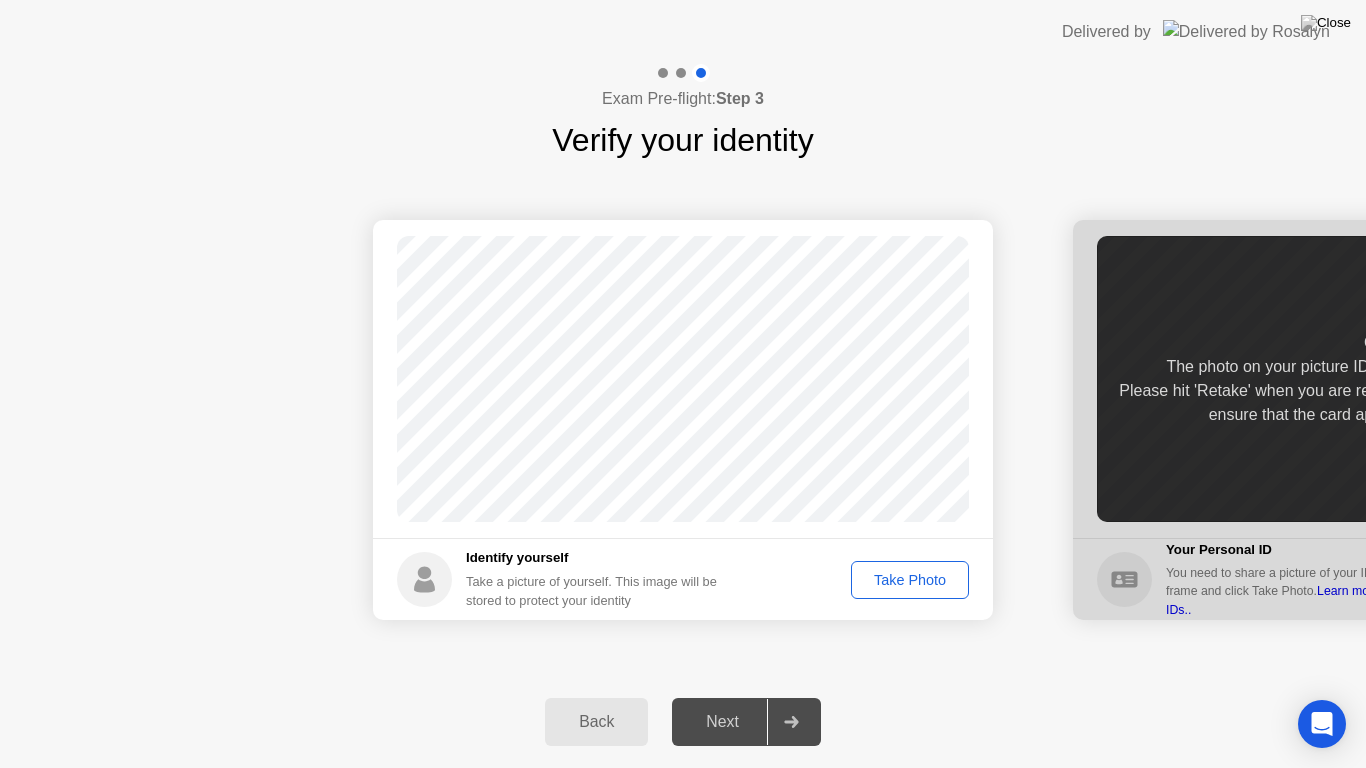click on "Take Photo" 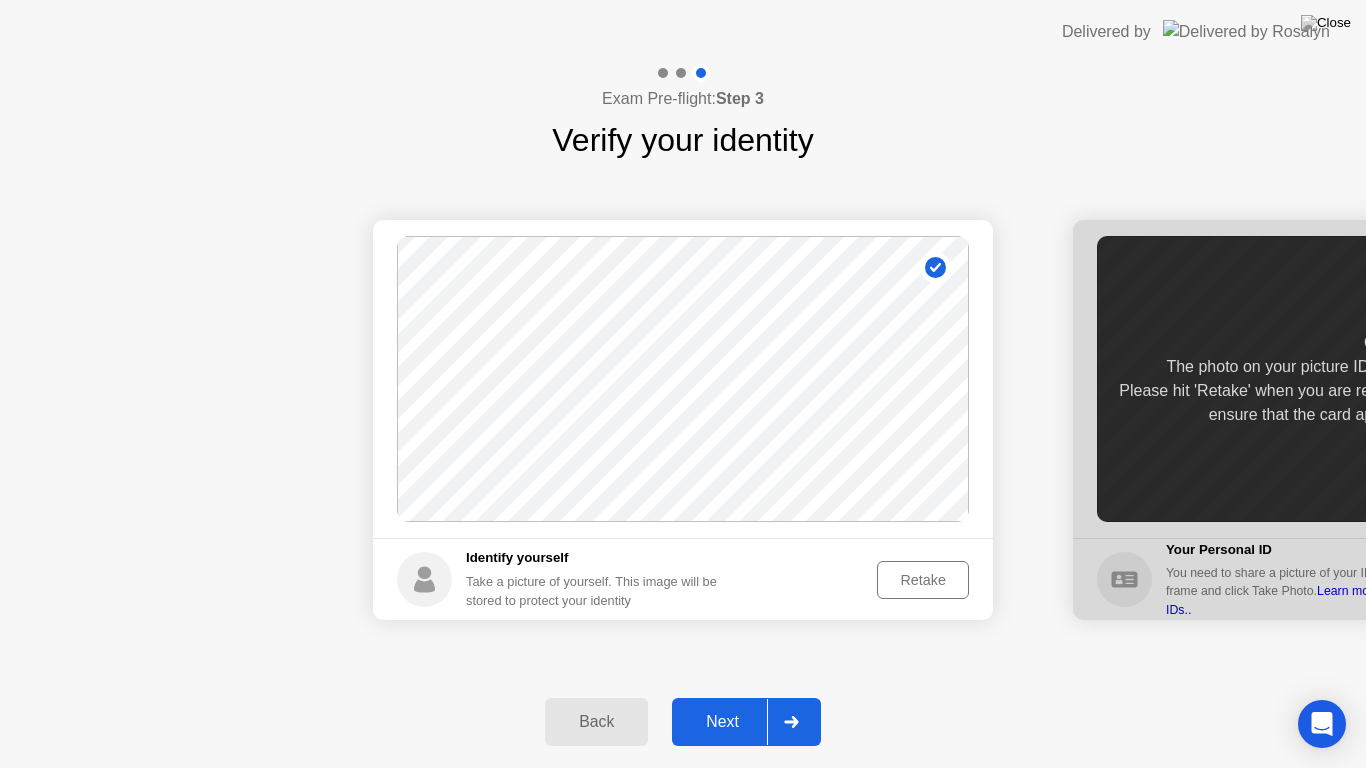 click 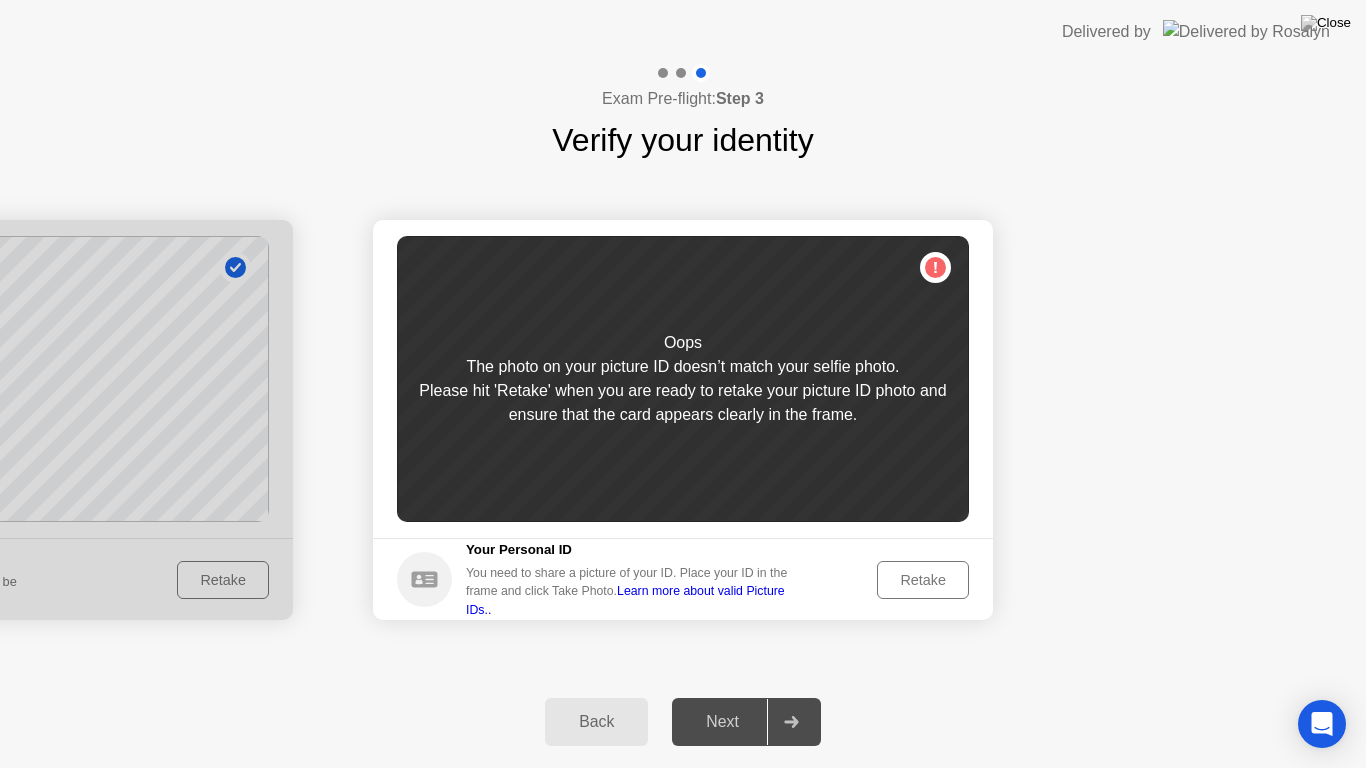 click on "Retake" 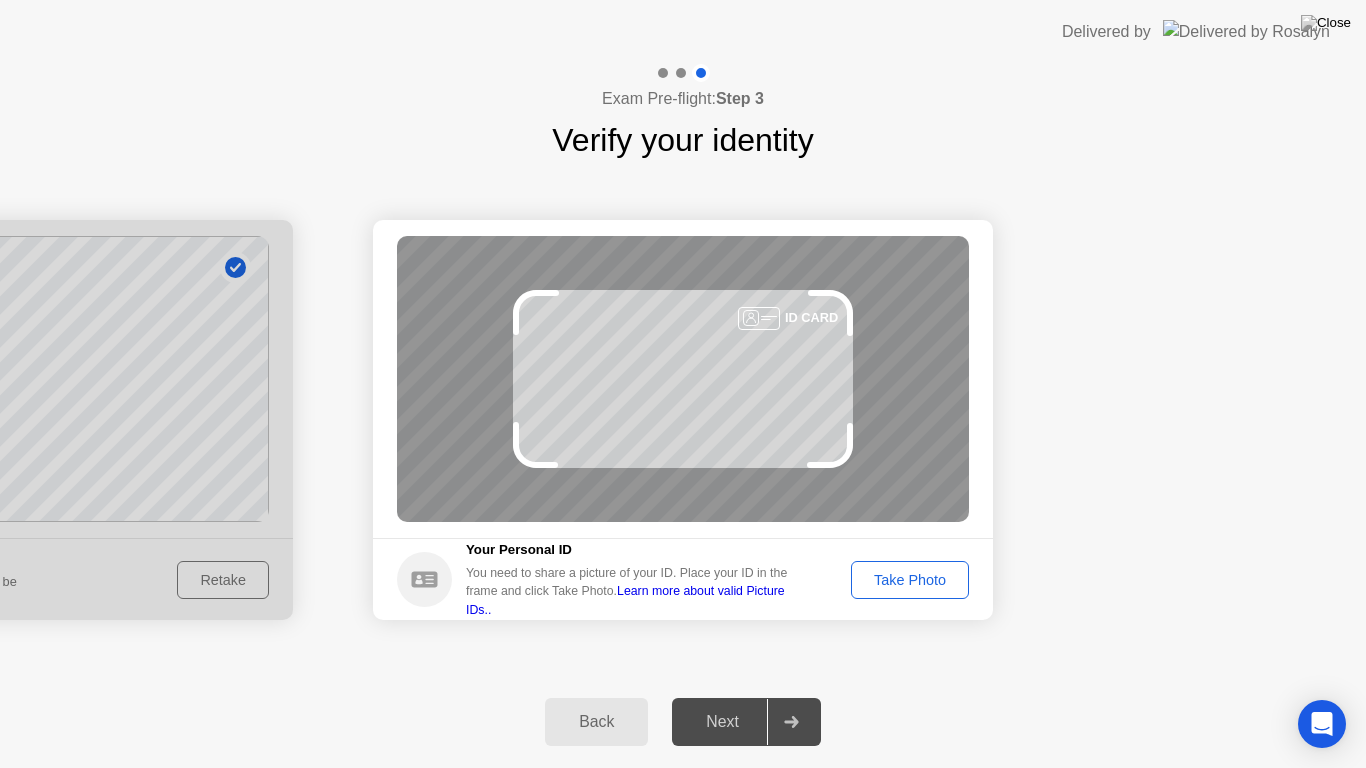 click on "Take Photo" 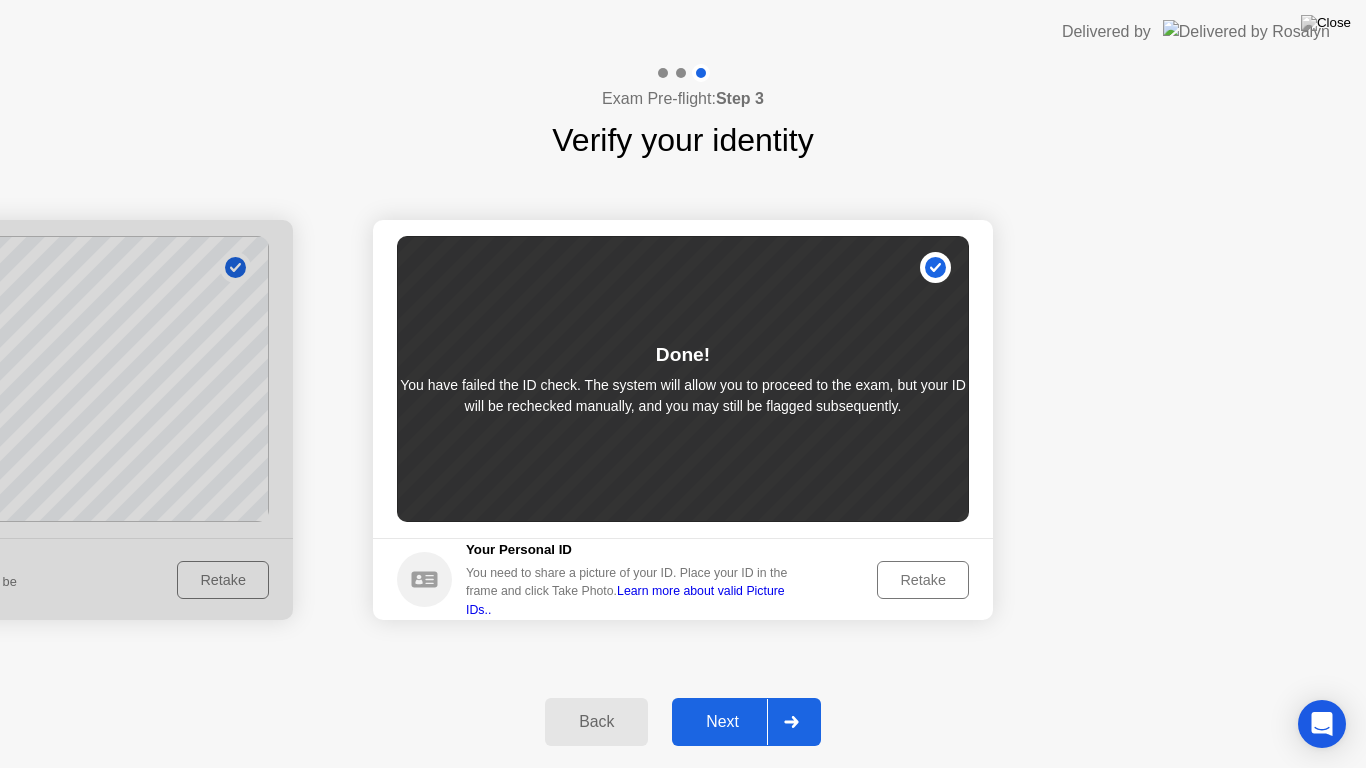click on "Next" 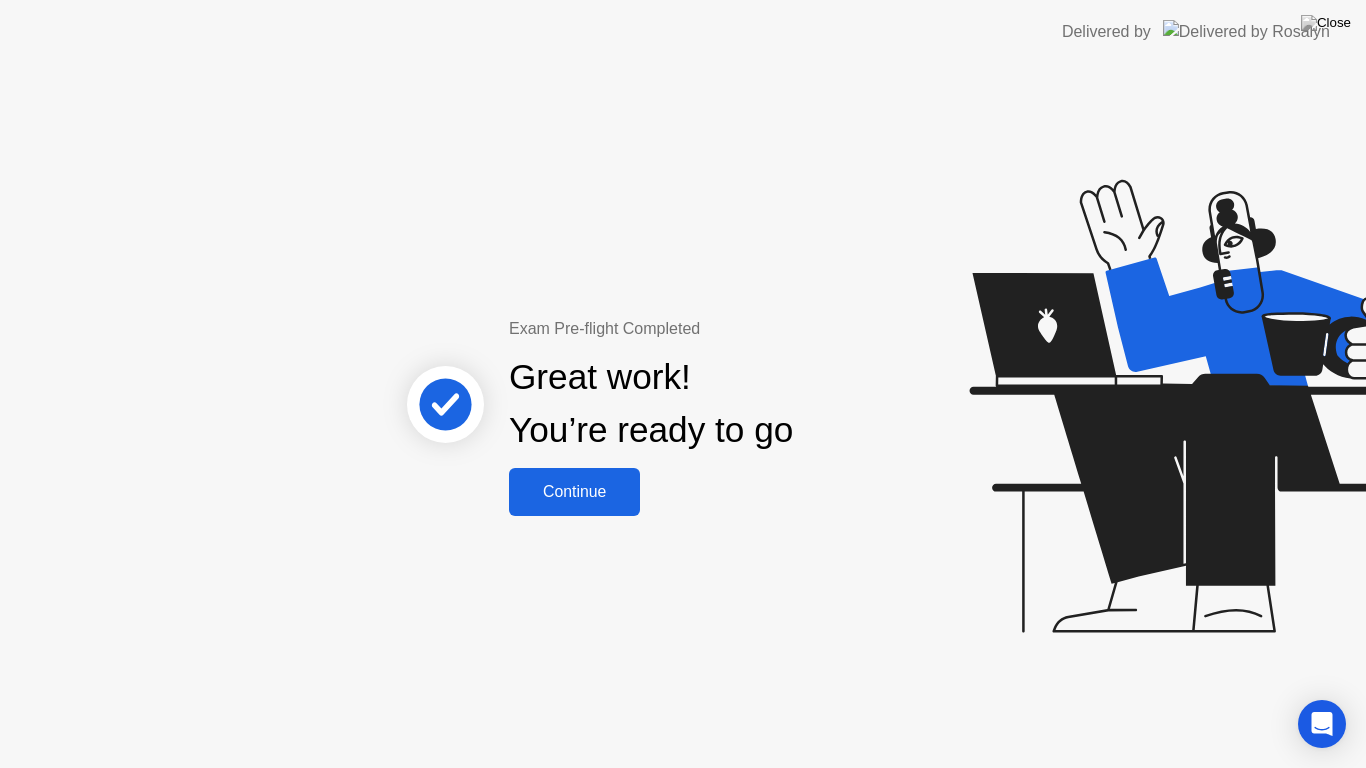 click on "Continue" 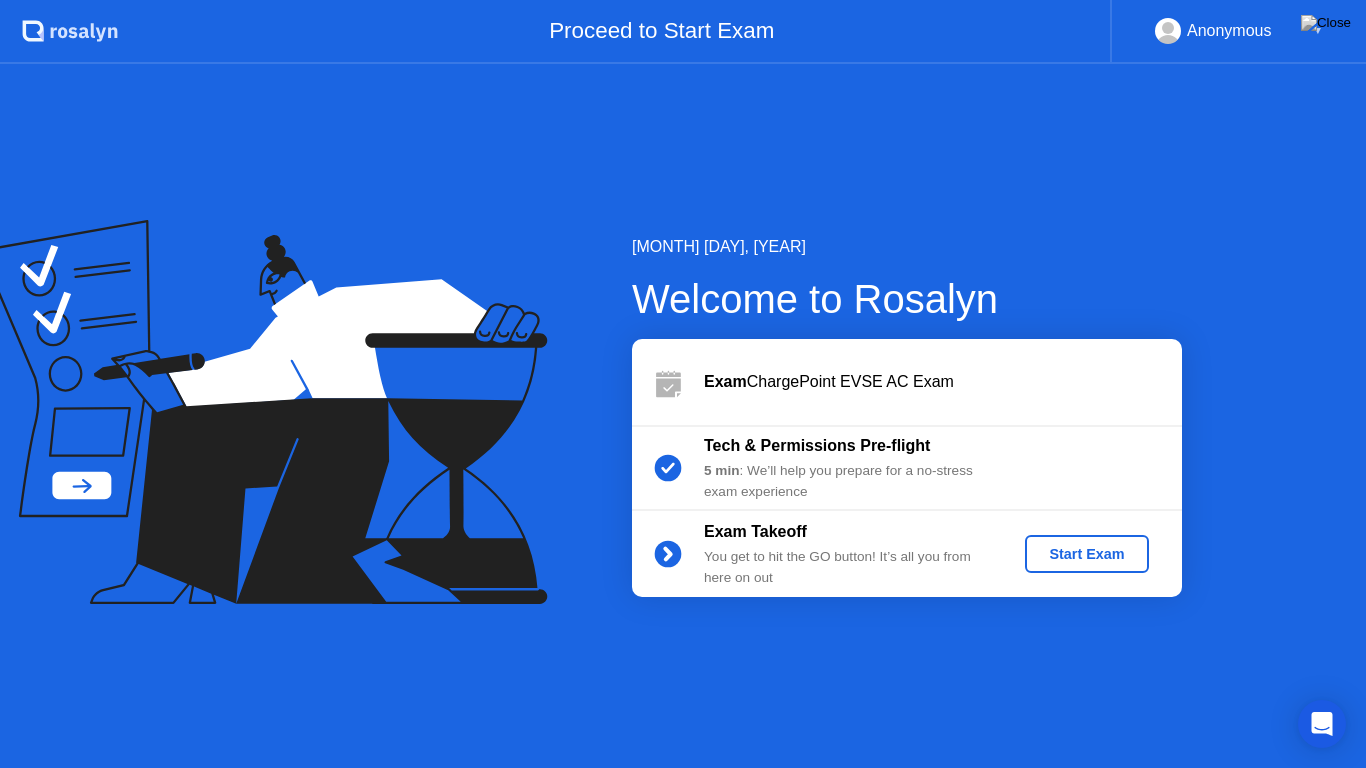 click on "Start Exam" 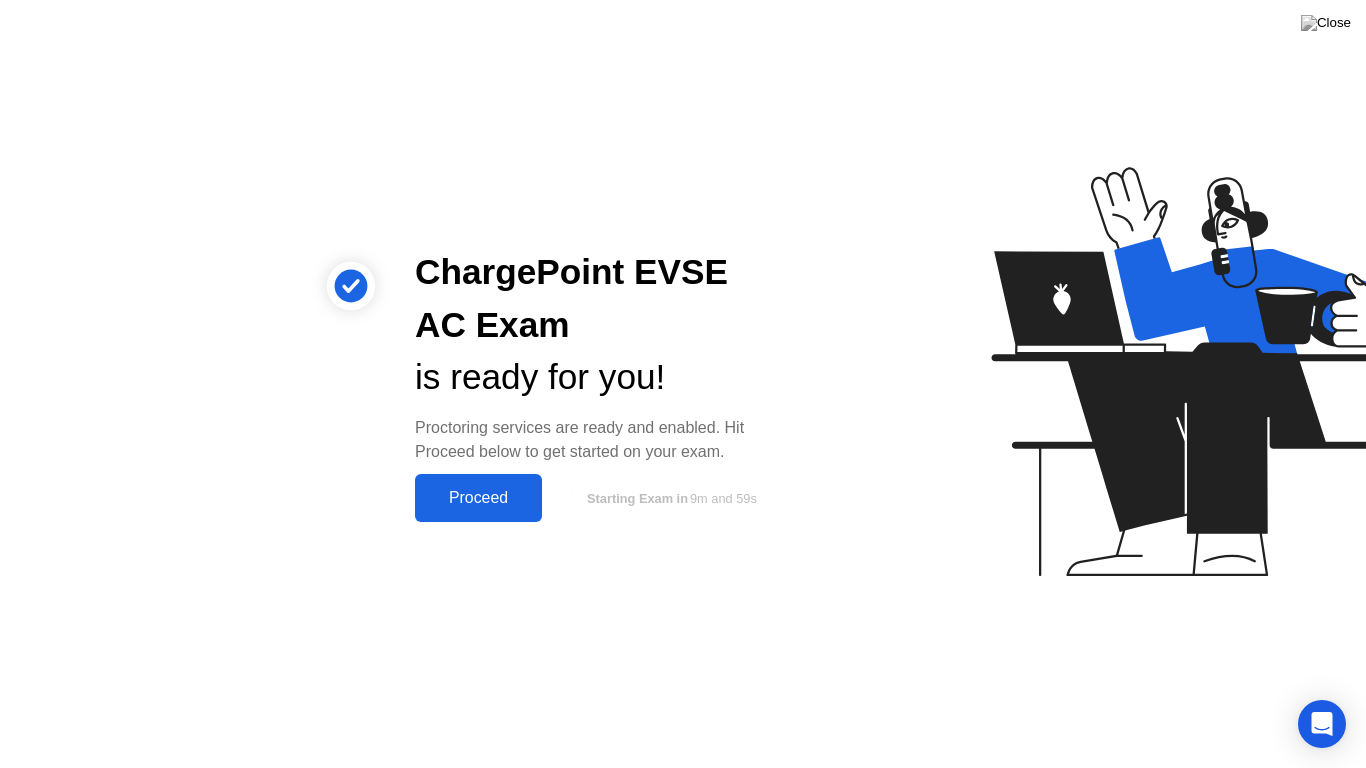click on "Proceed" 